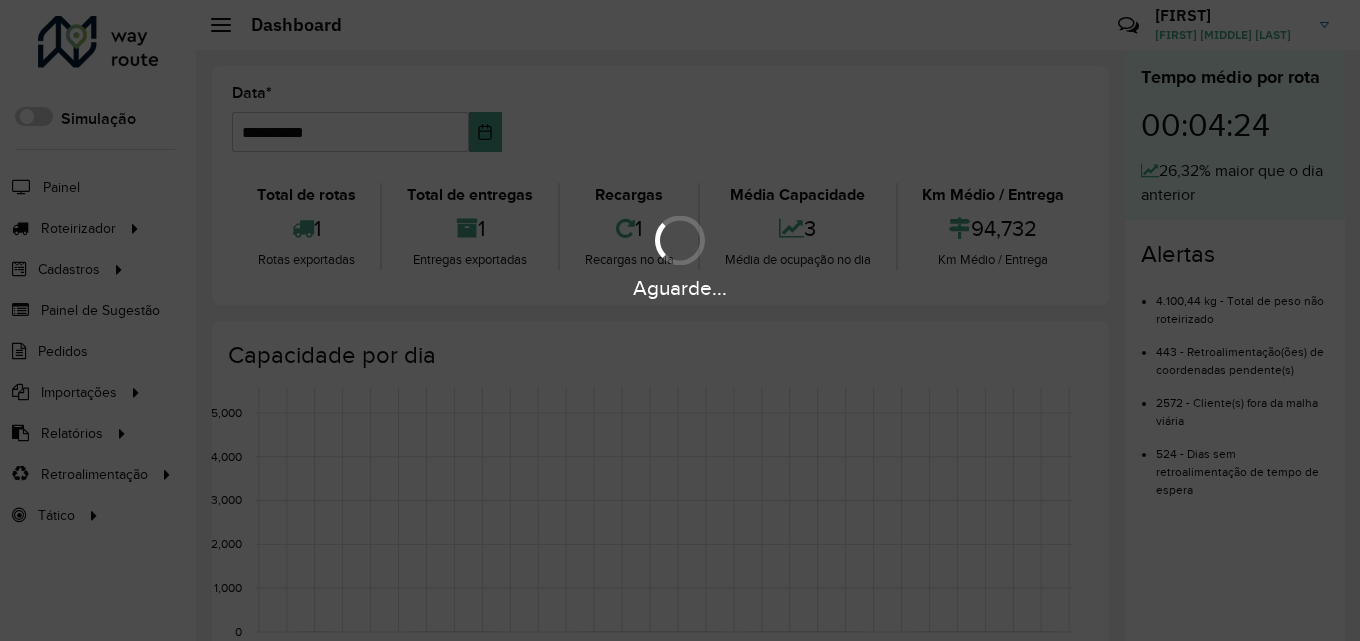 scroll, scrollTop: 0, scrollLeft: 0, axis: both 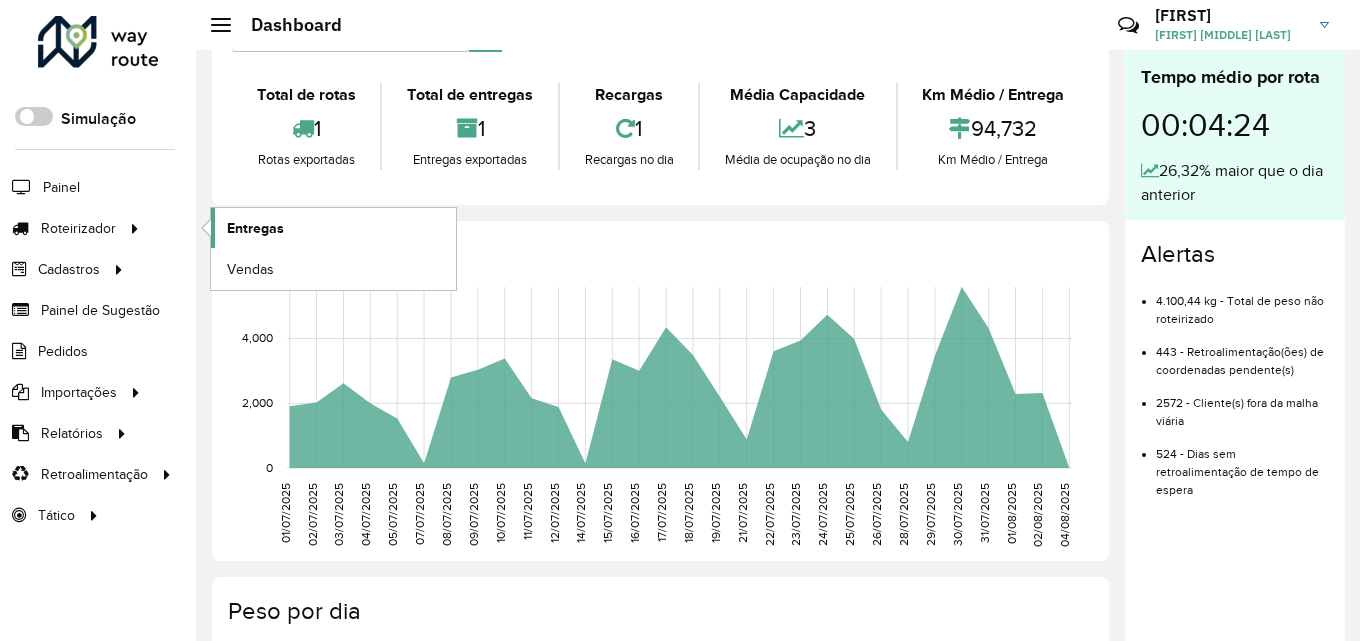 click on "Entregas" 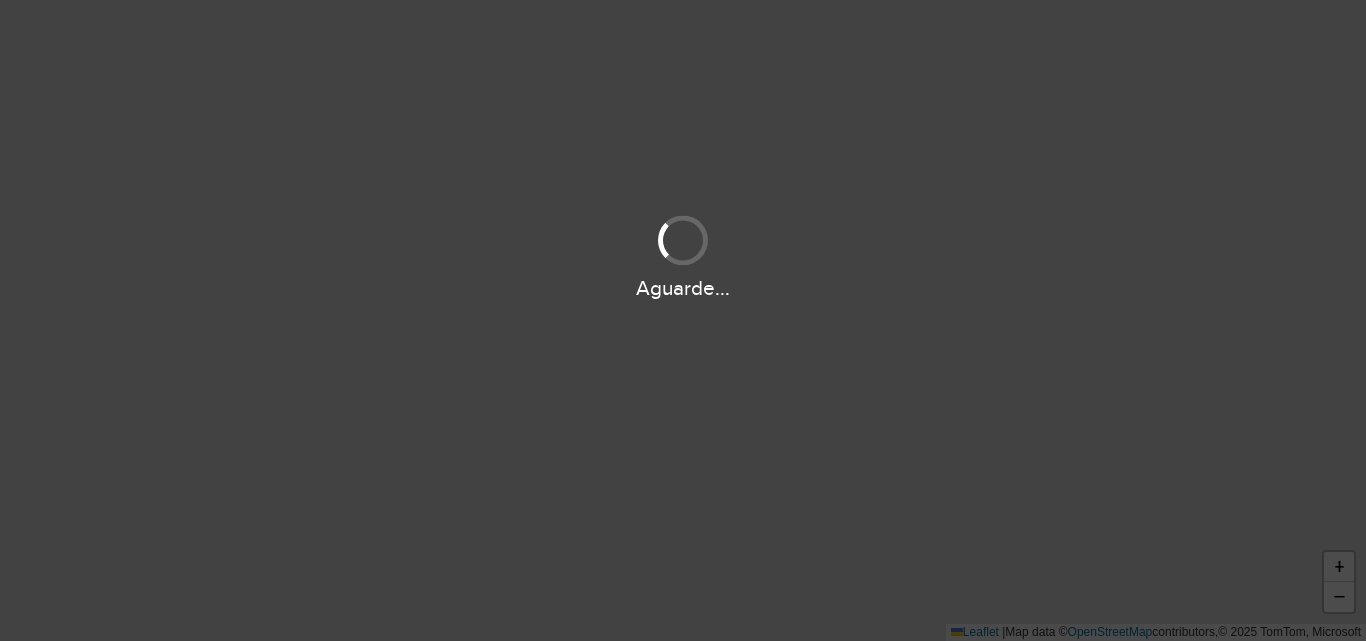 scroll, scrollTop: 0, scrollLeft: 0, axis: both 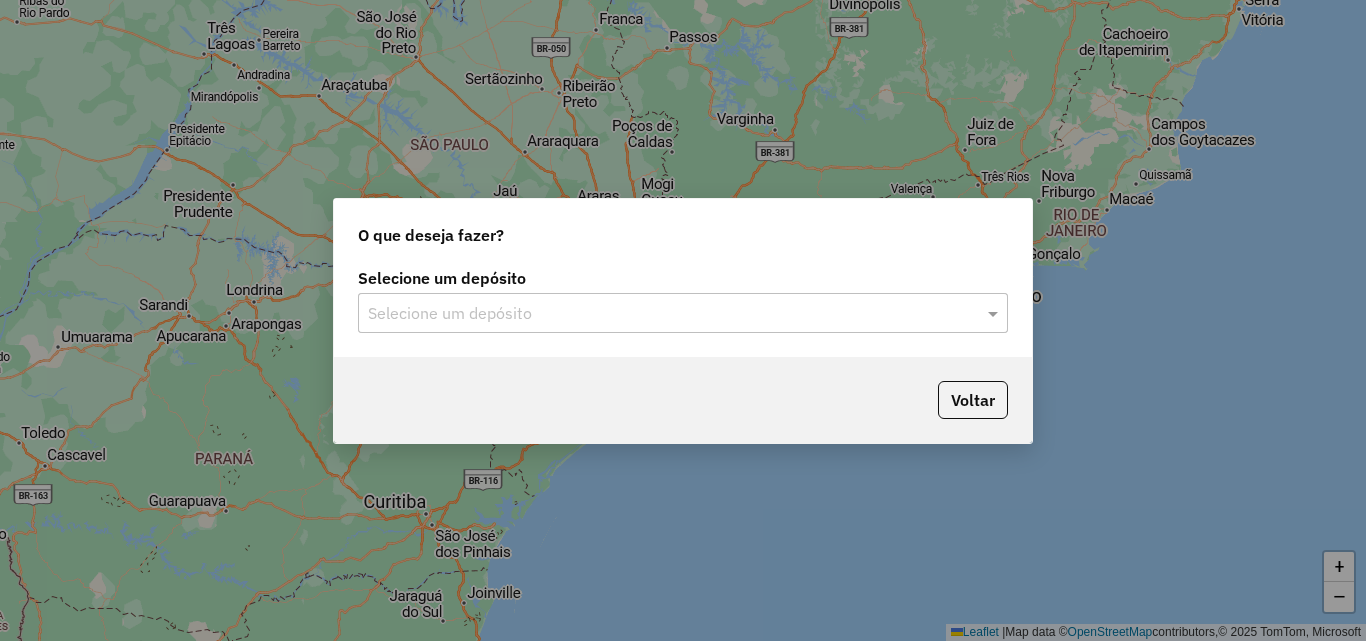 click on "Selecione um depósito" 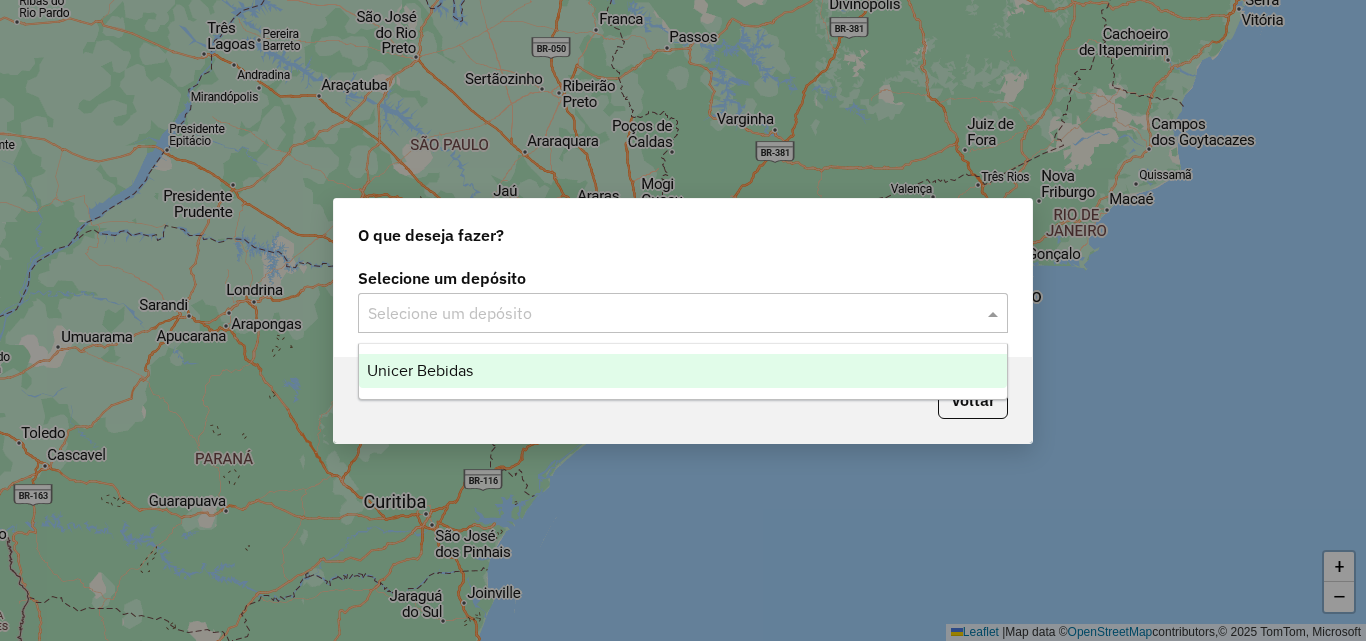 click on "Unicer Bebidas" at bounding box center [683, 371] 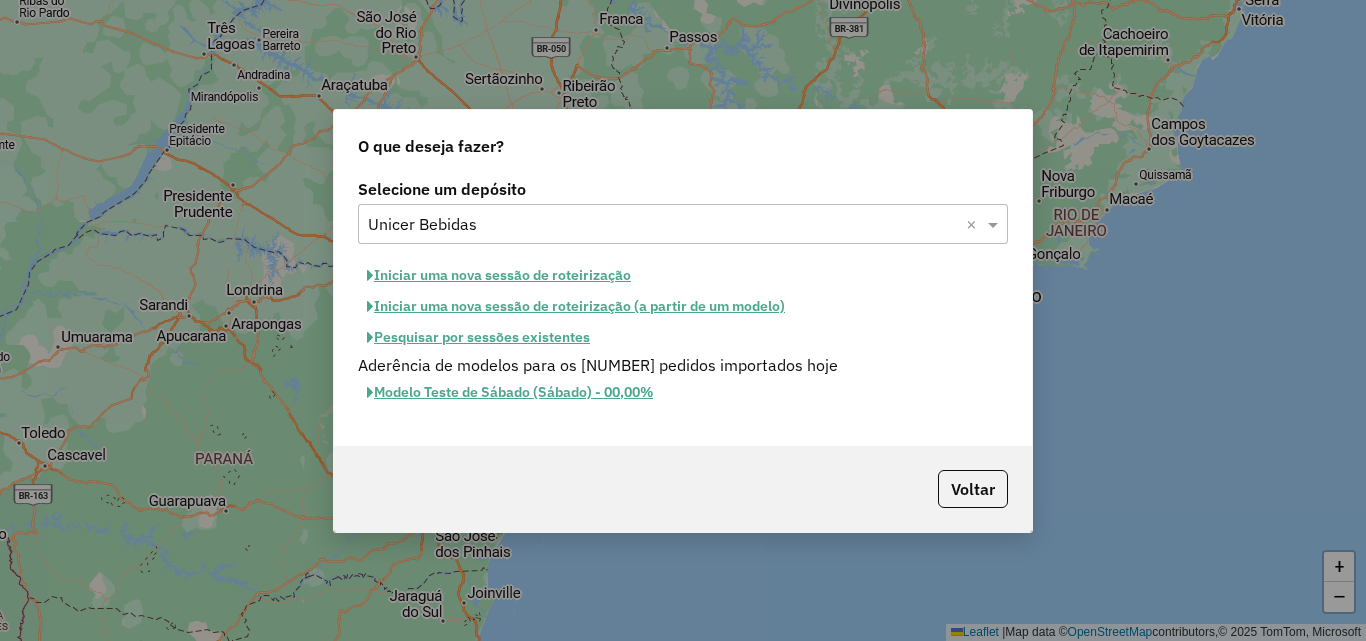 click on "Iniciar uma nova sessão de roteirização" 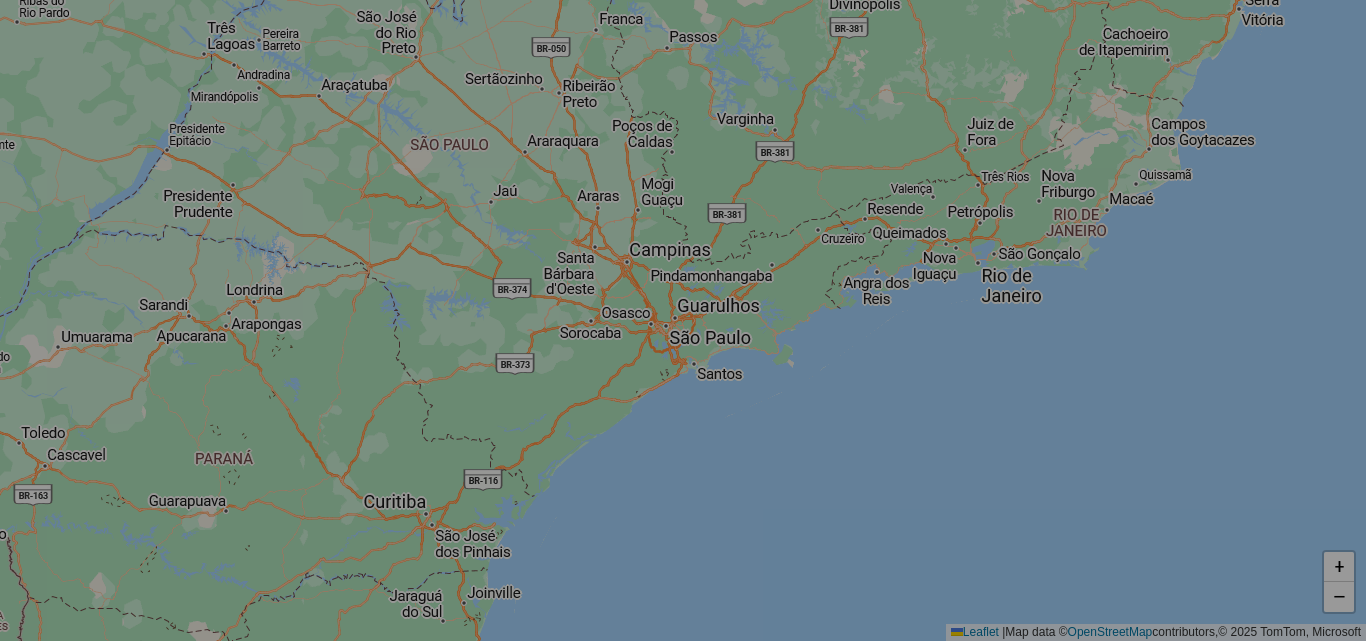 select on "*" 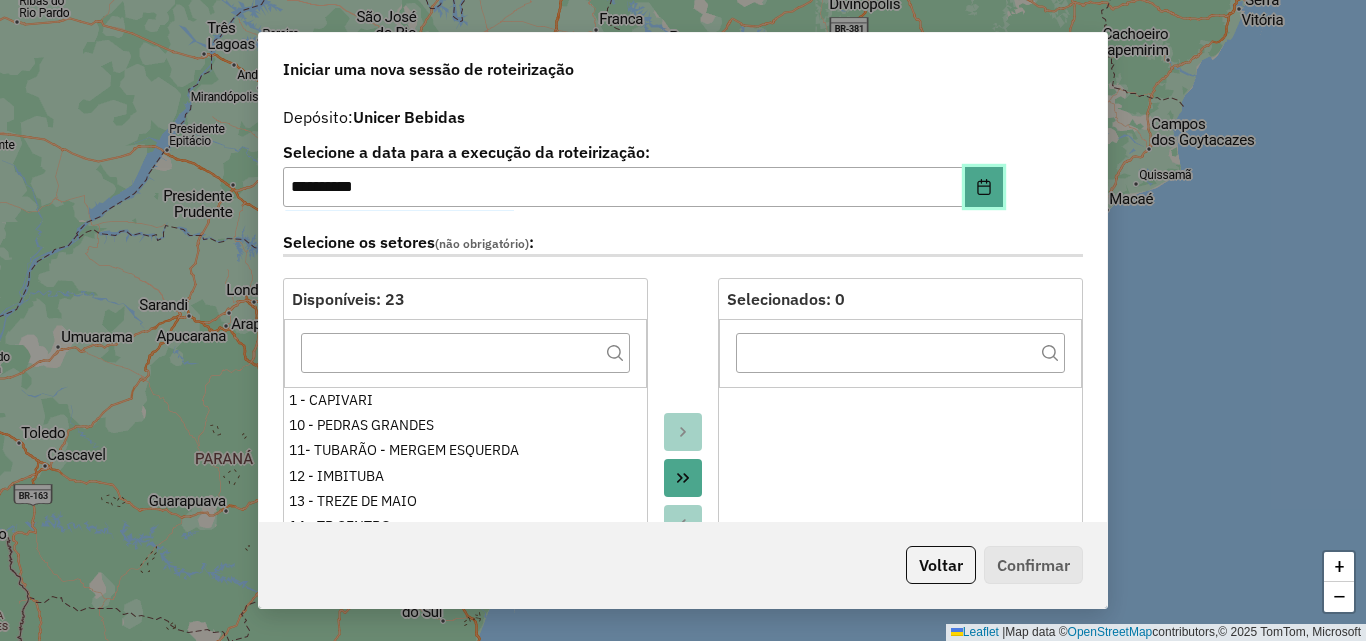 drag, startPoint x: 982, startPoint y: 179, endPoint x: 816, endPoint y: 202, distance: 167.5858 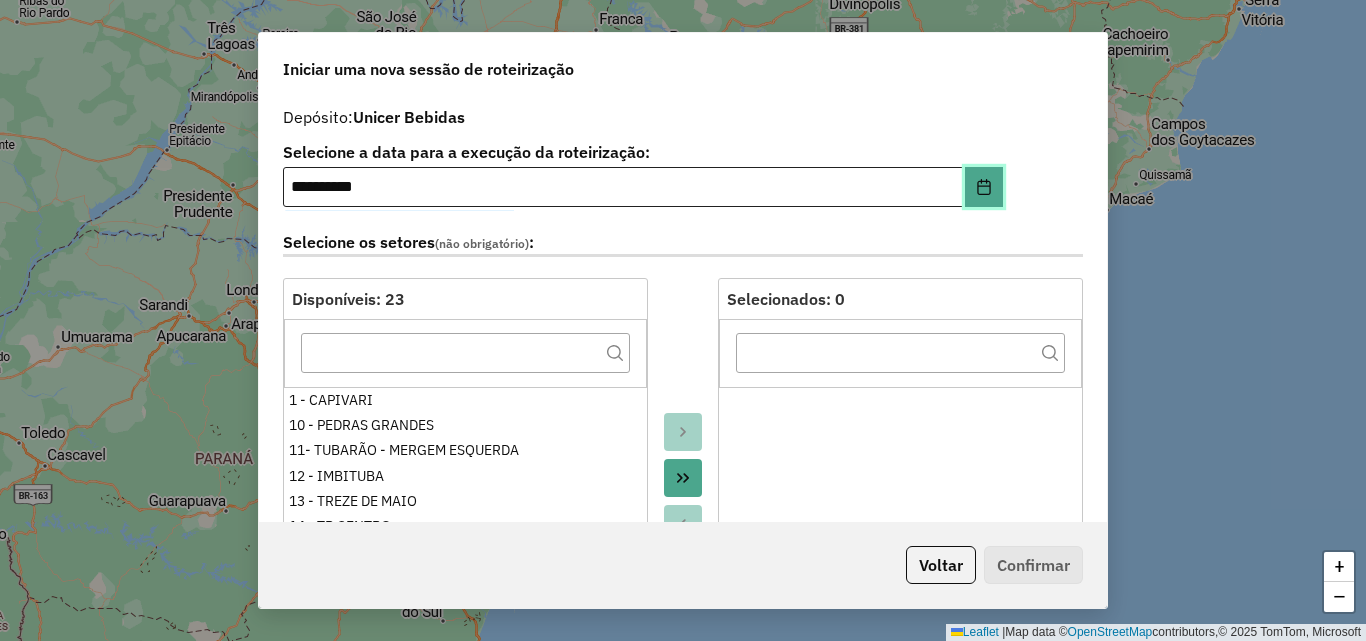click 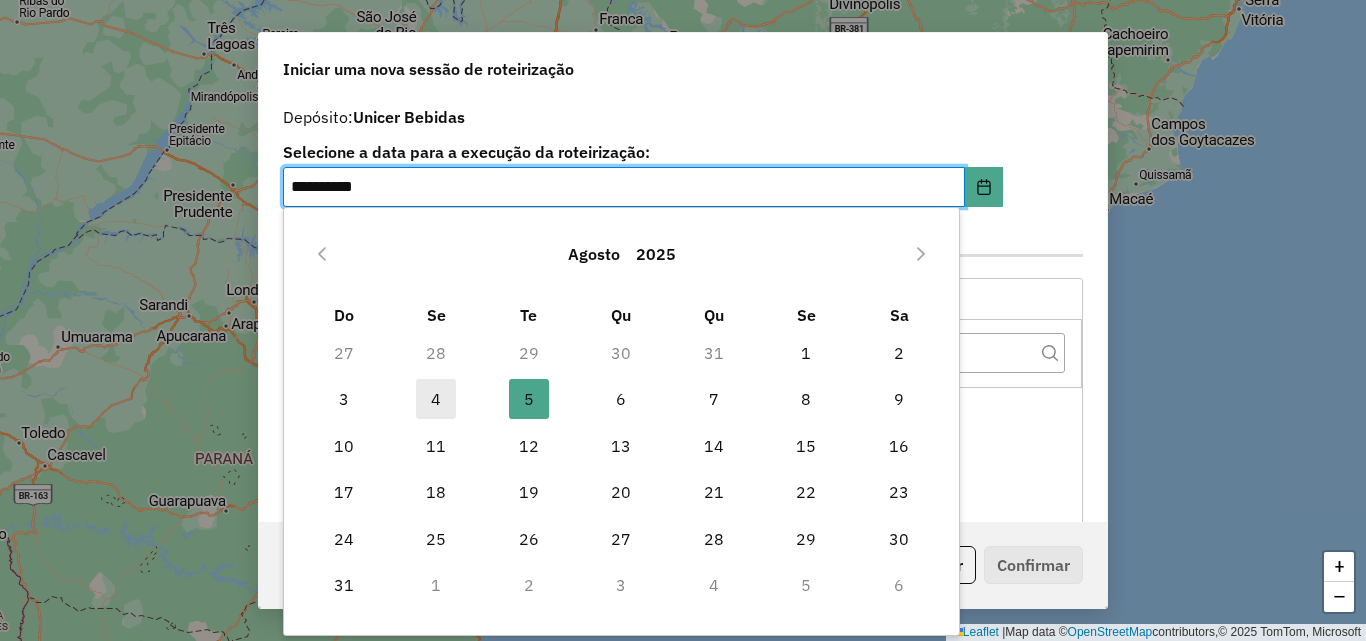 click on "4" at bounding box center (436, 399) 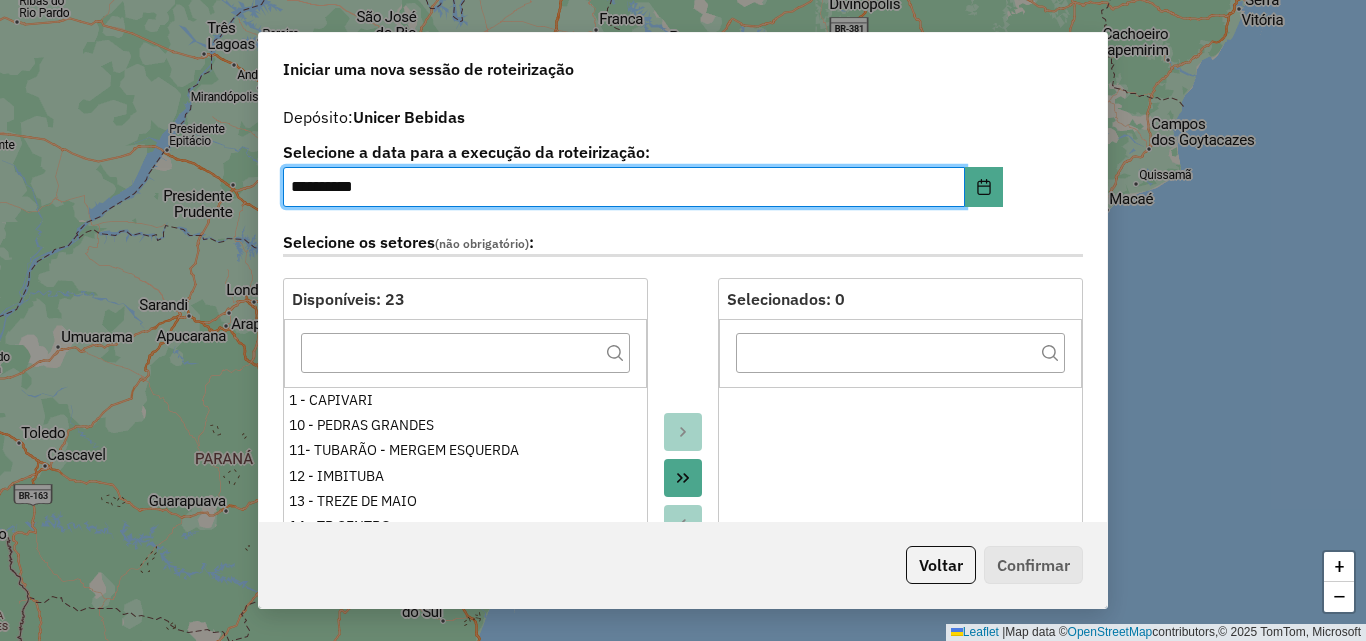 click 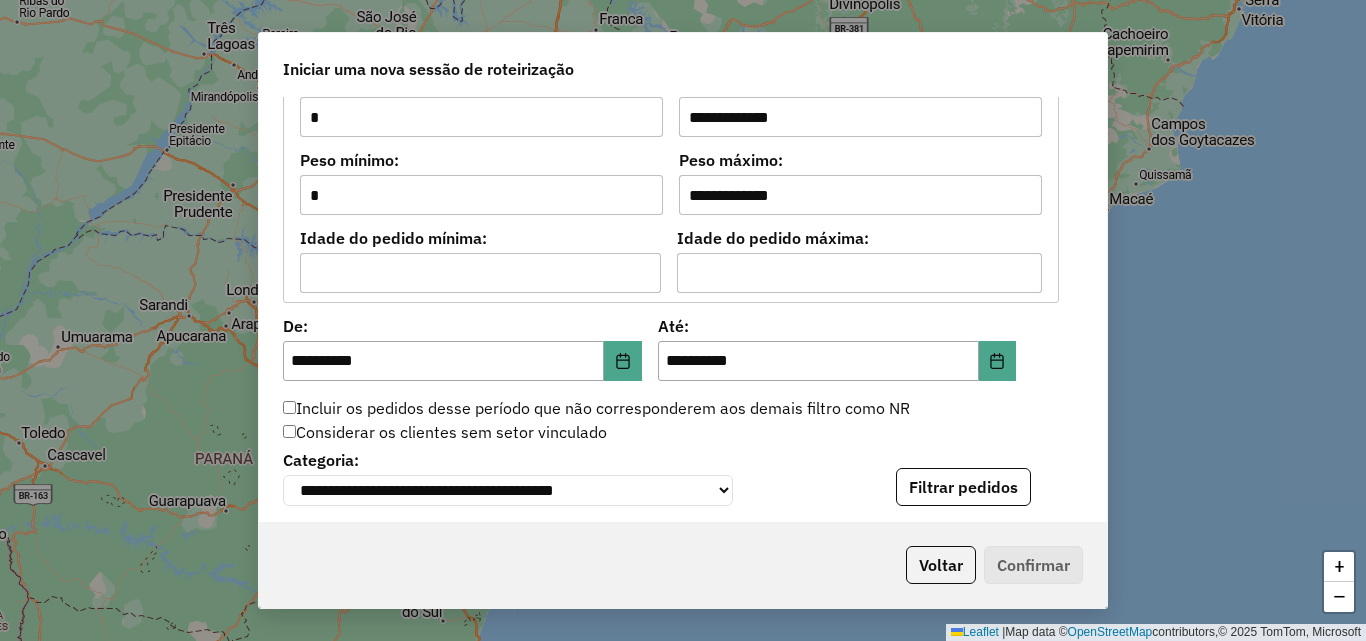scroll, scrollTop: 1900, scrollLeft: 0, axis: vertical 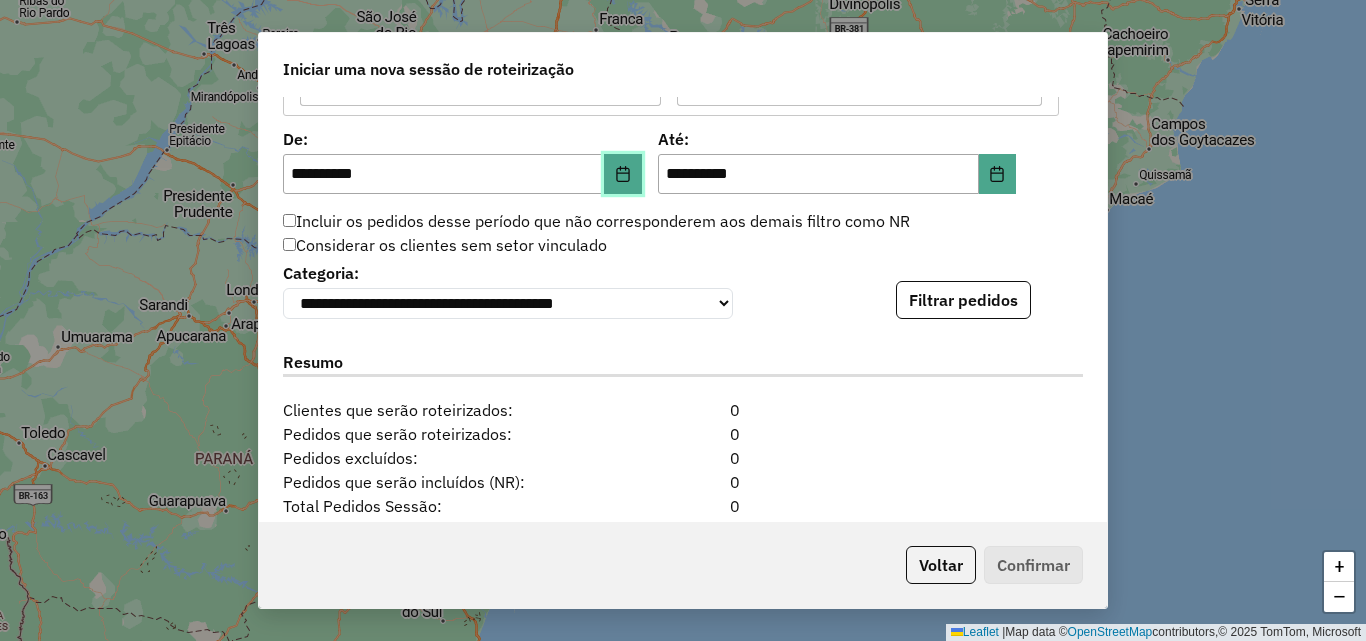 click at bounding box center (623, 174) 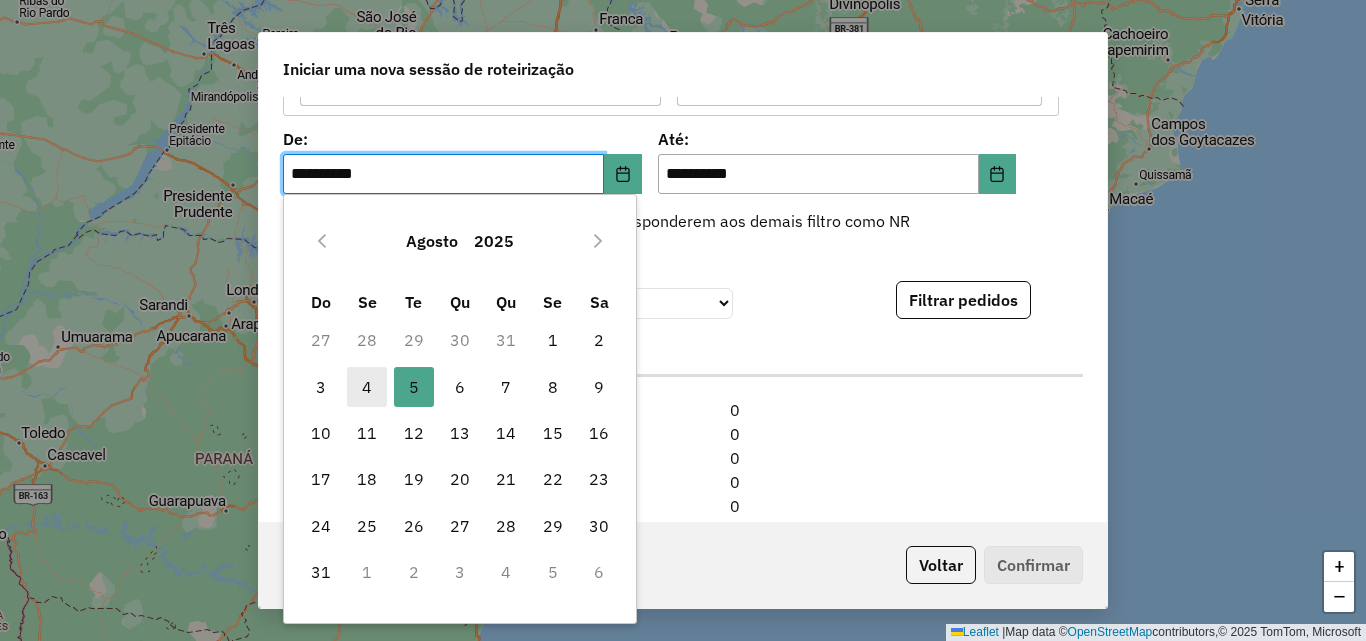 click on "4" at bounding box center [367, 387] 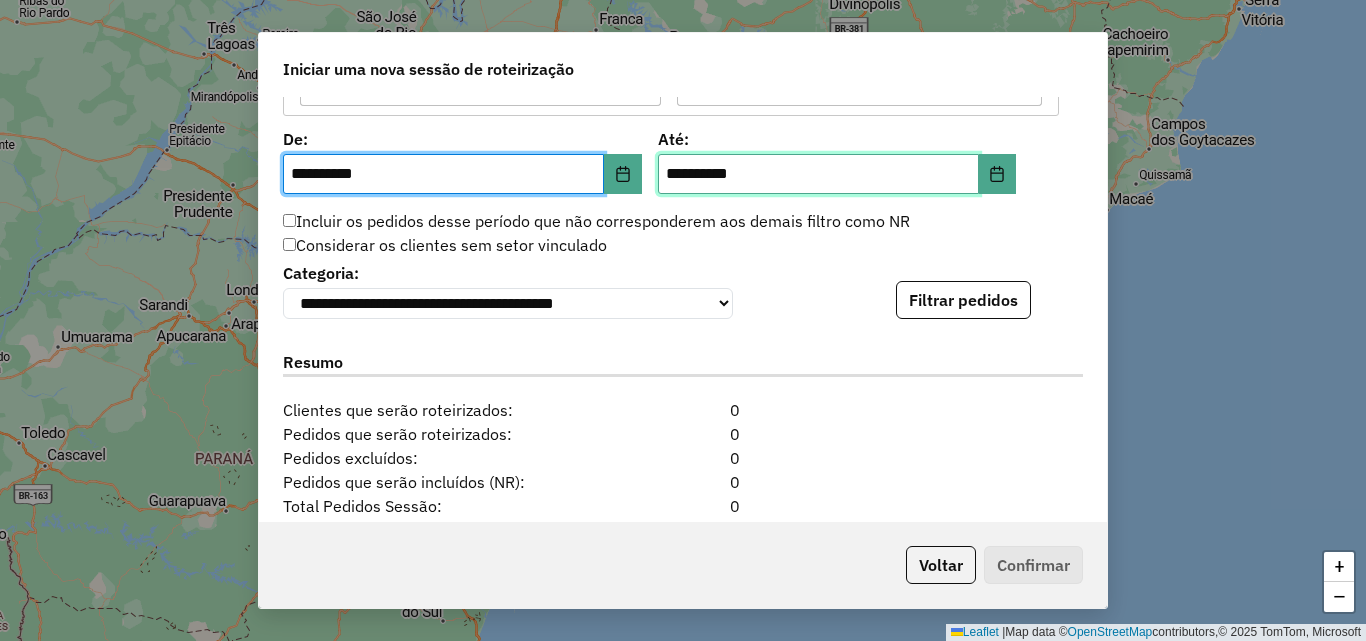 click on "**********" at bounding box center (818, 174) 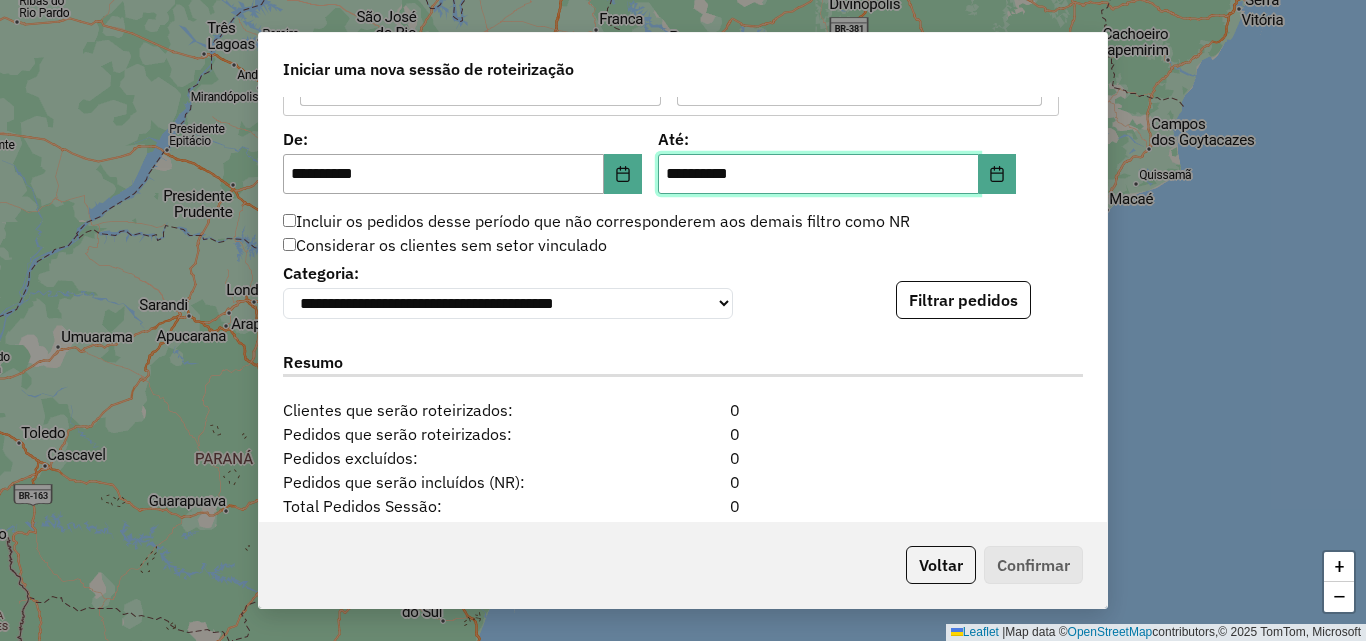 click on "**********" at bounding box center (818, 174) 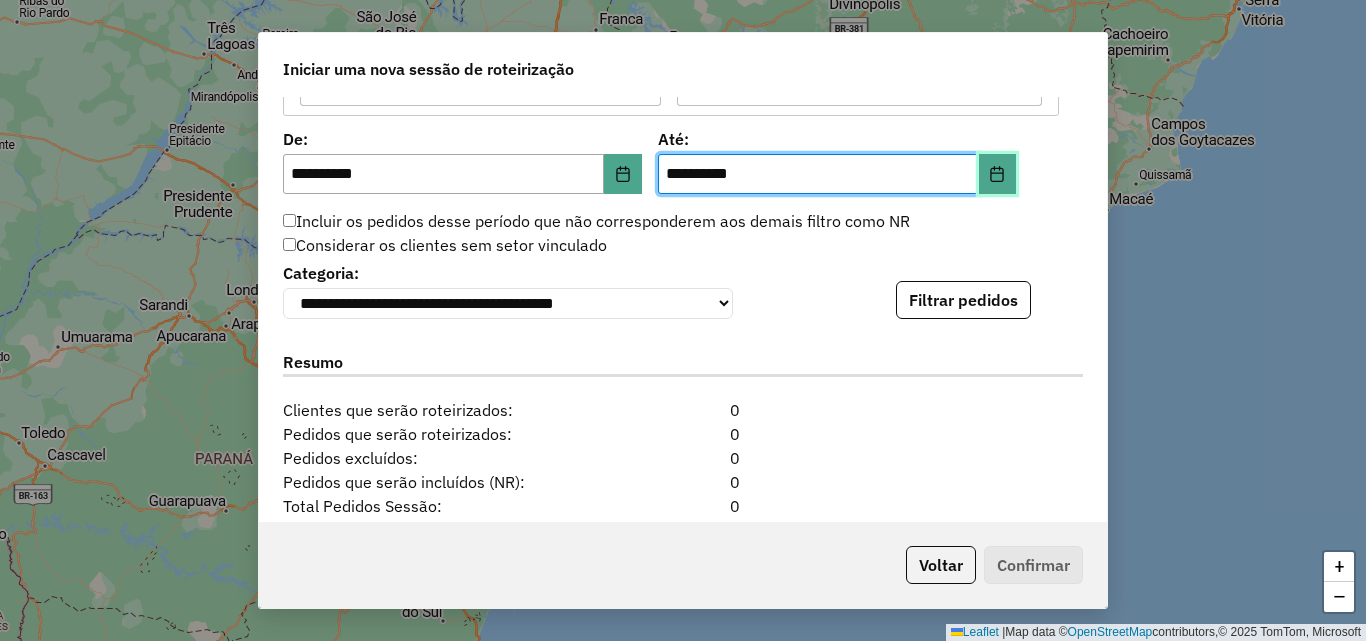 click 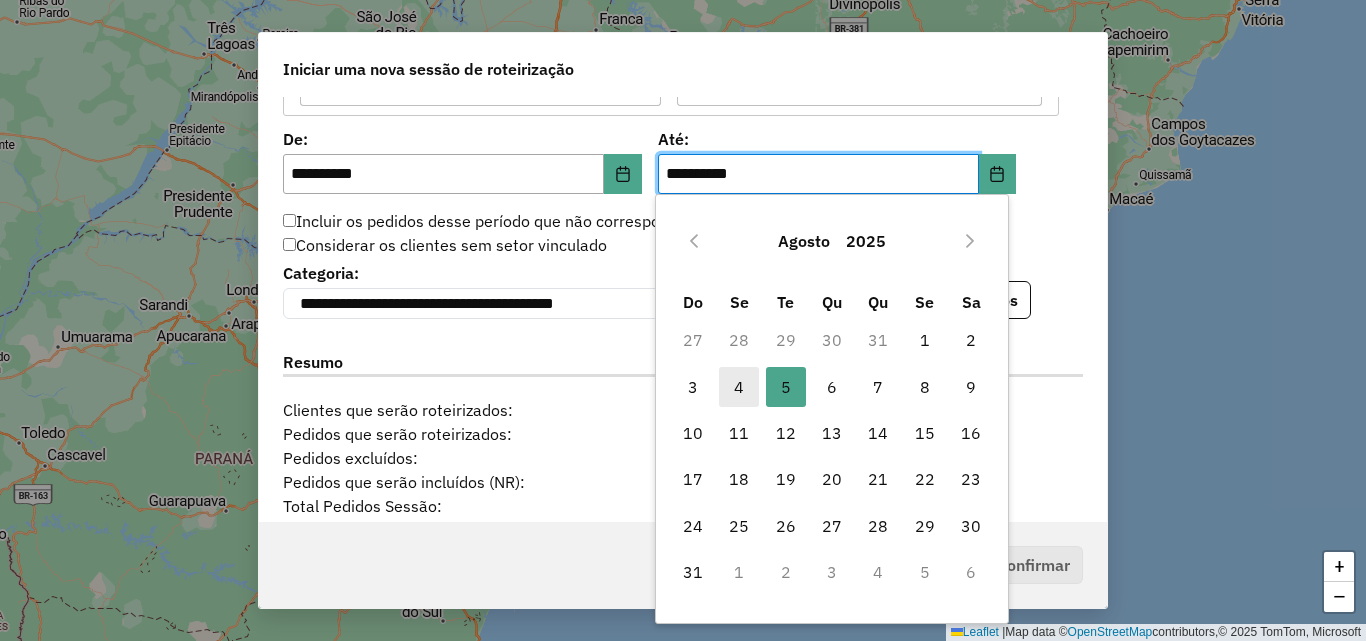 click on "4" at bounding box center (739, 387) 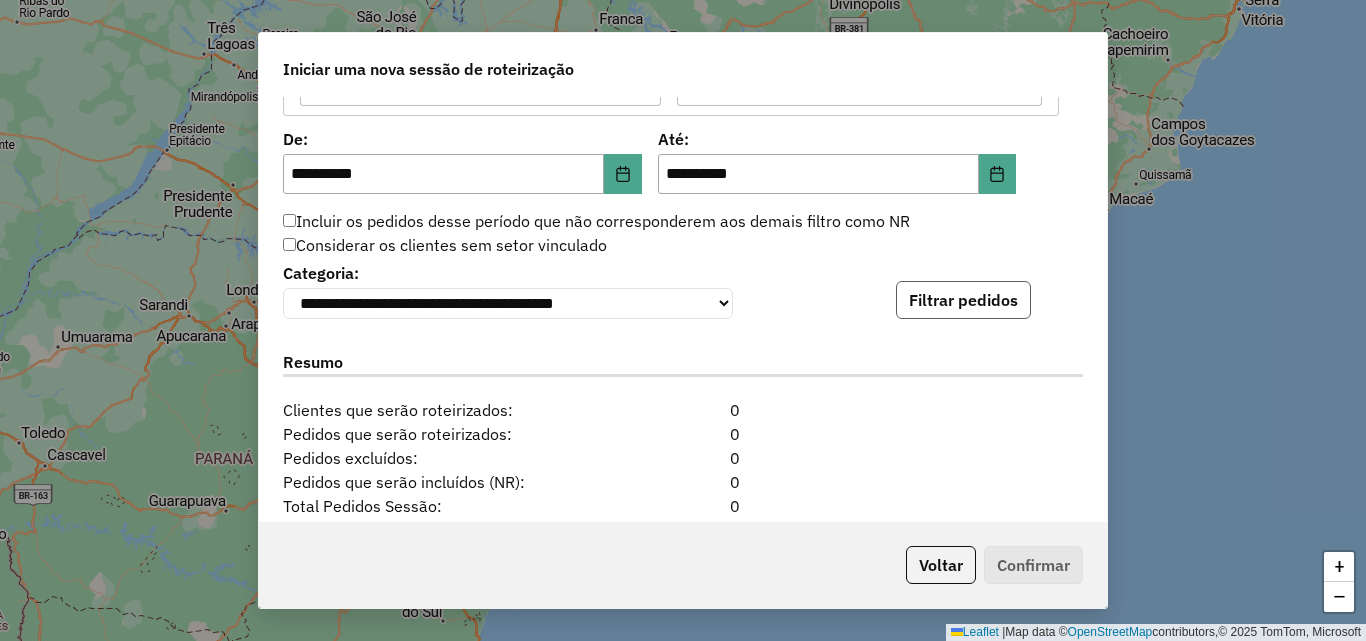 click on "Filtrar pedidos" 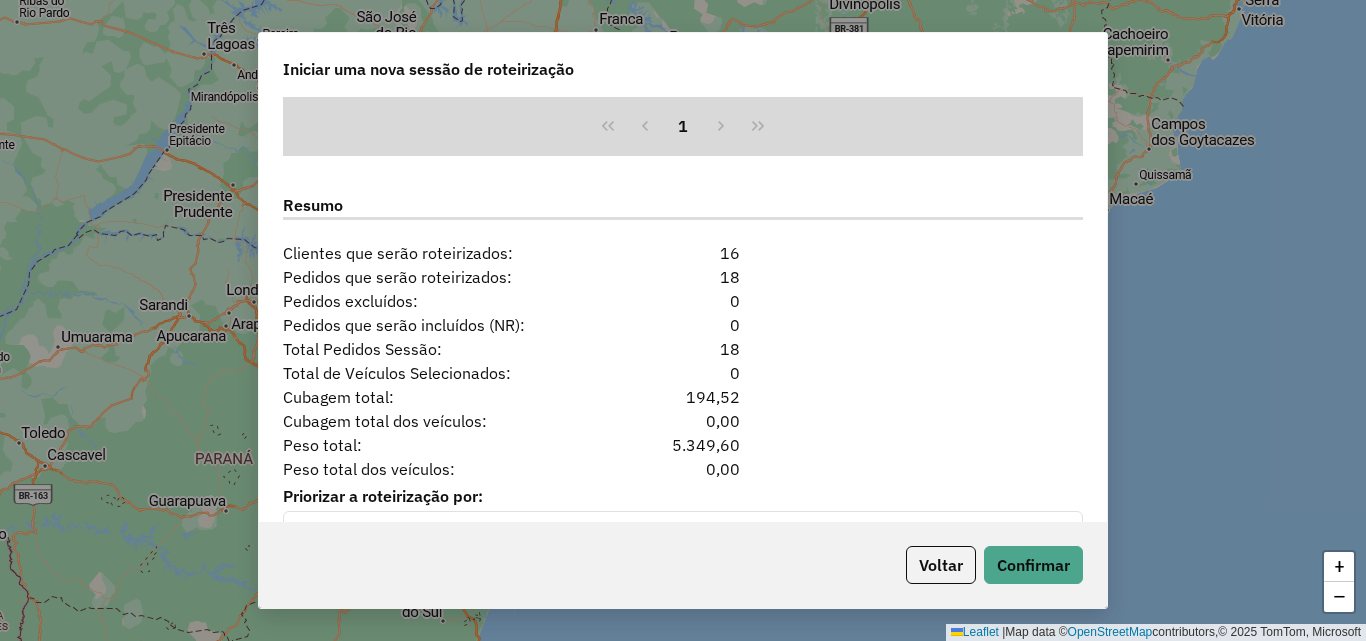 scroll, scrollTop: 2524, scrollLeft: 0, axis: vertical 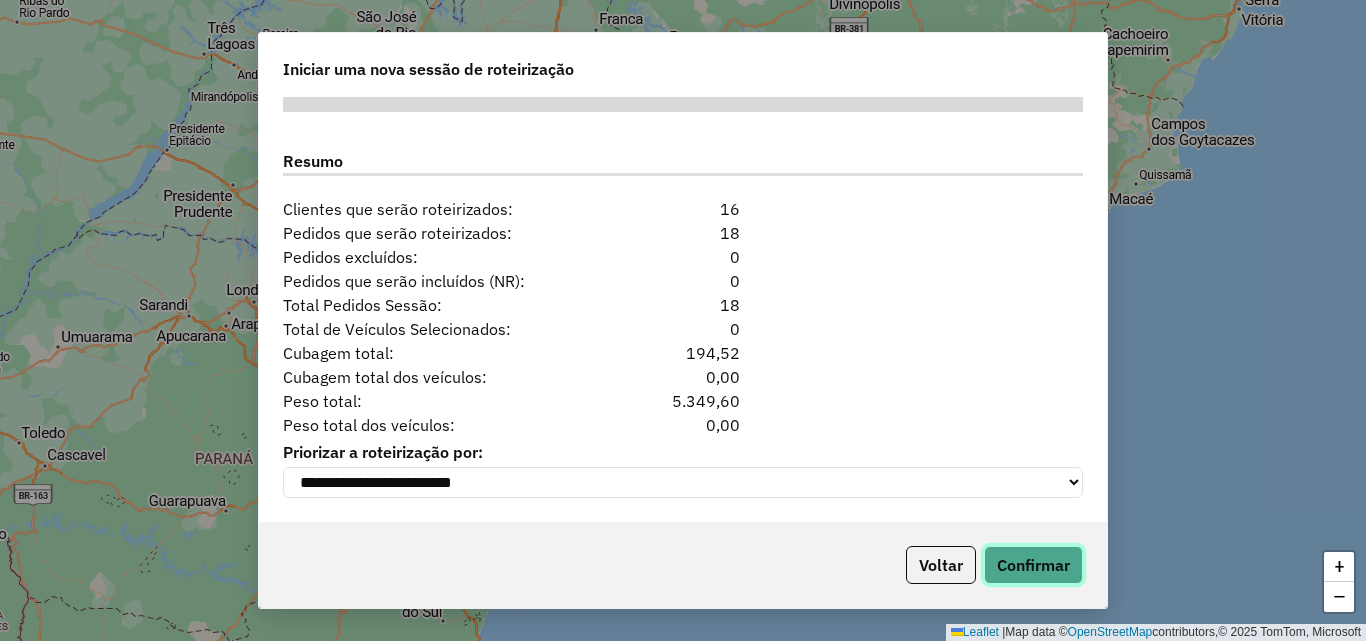 click on "Confirmar" 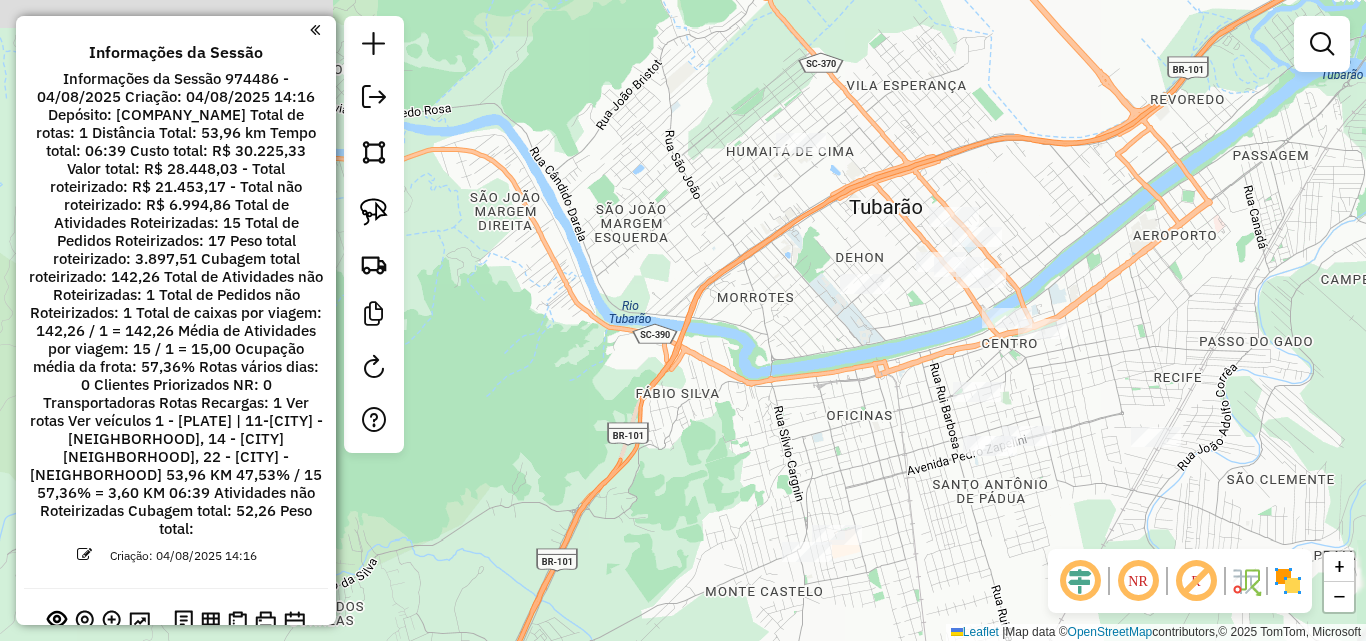 drag, startPoint x: 631, startPoint y: 229, endPoint x: 956, endPoint y: 69, distance: 362.2499 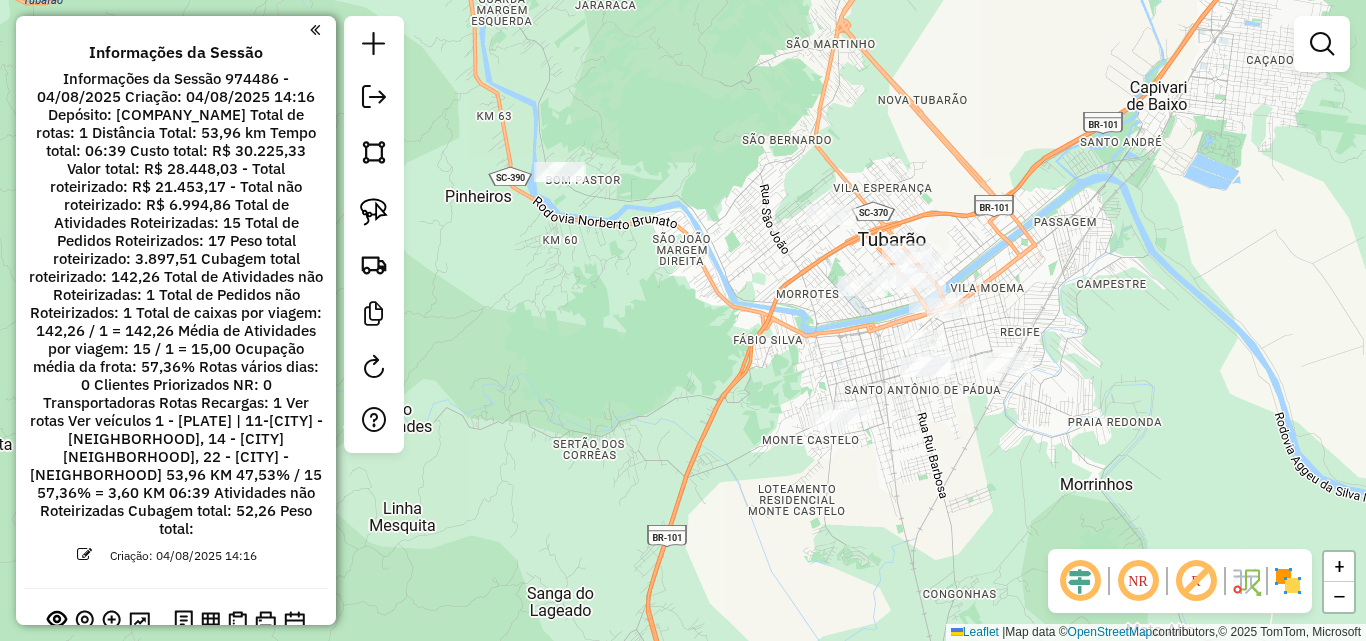drag, startPoint x: 643, startPoint y: 337, endPoint x: 631, endPoint y: 340, distance: 12.369317 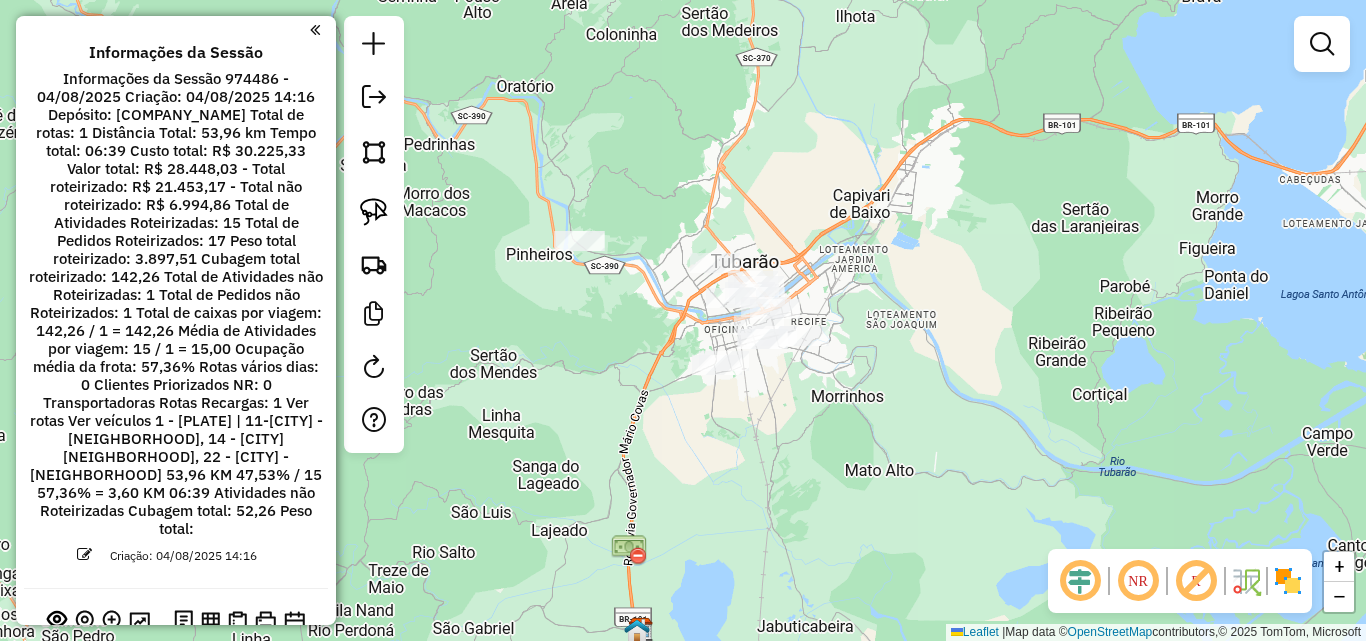 drag, startPoint x: 879, startPoint y: 272, endPoint x: 817, endPoint y: 238, distance: 70.71068 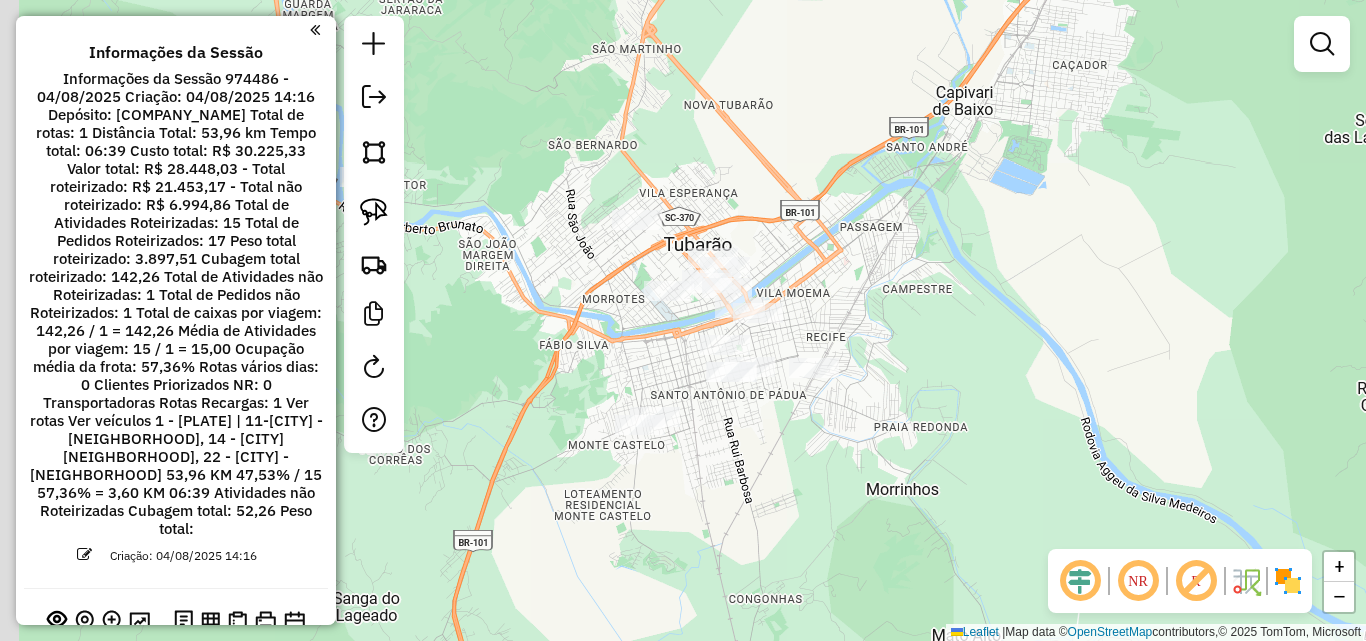 drag, startPoint x: 842, startPoint y: 257, endPoint x: 1051, endPoint y: 311, distance: 215.86339 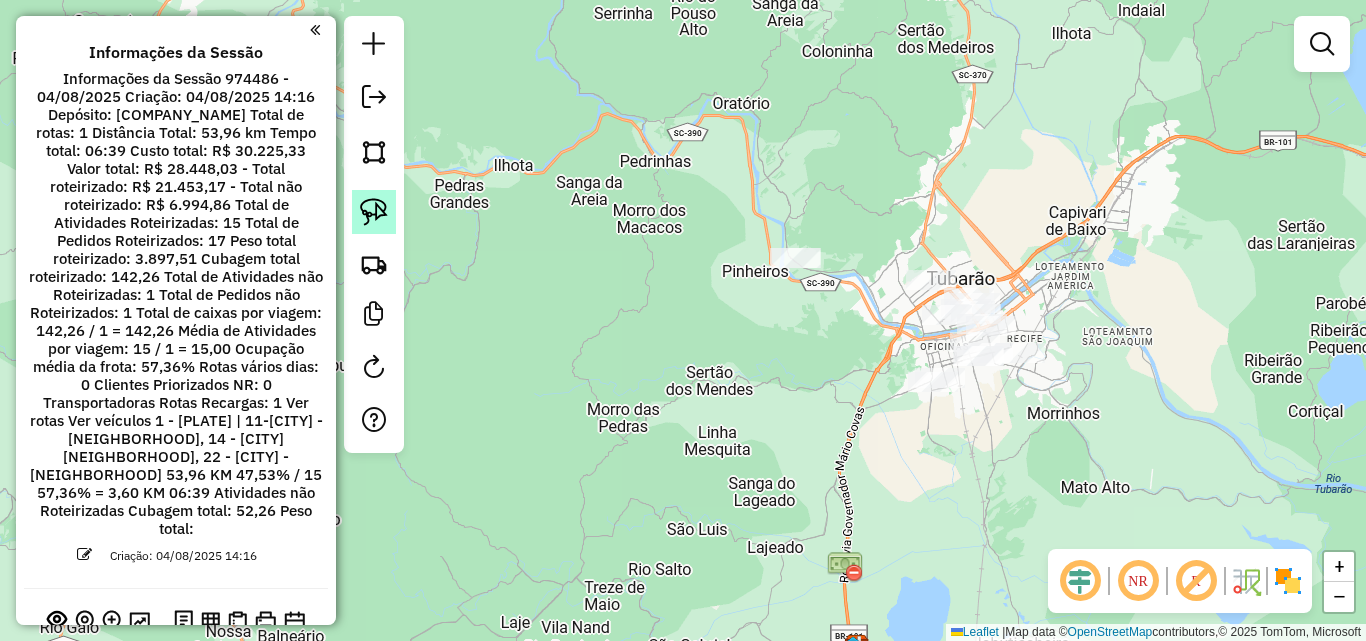 click 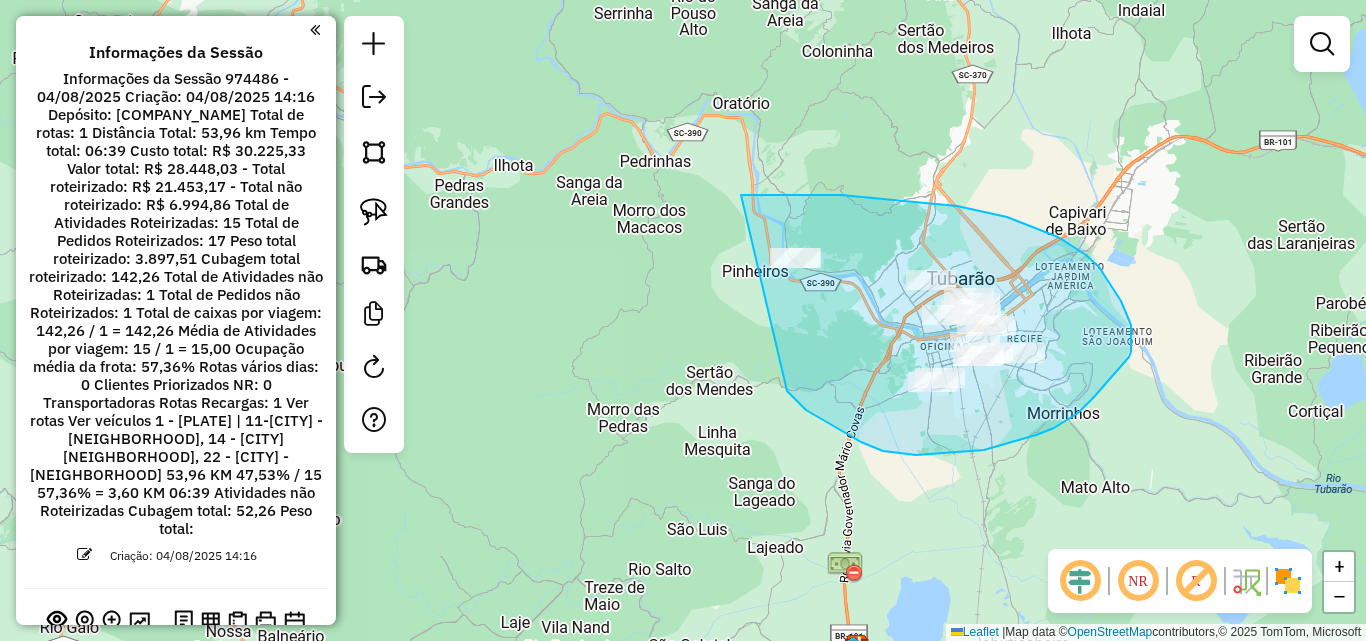 drag, startPoint x: 741, startPoint y: 195, endPoint x: 782, endPoint y: 387, distance: 196.32881 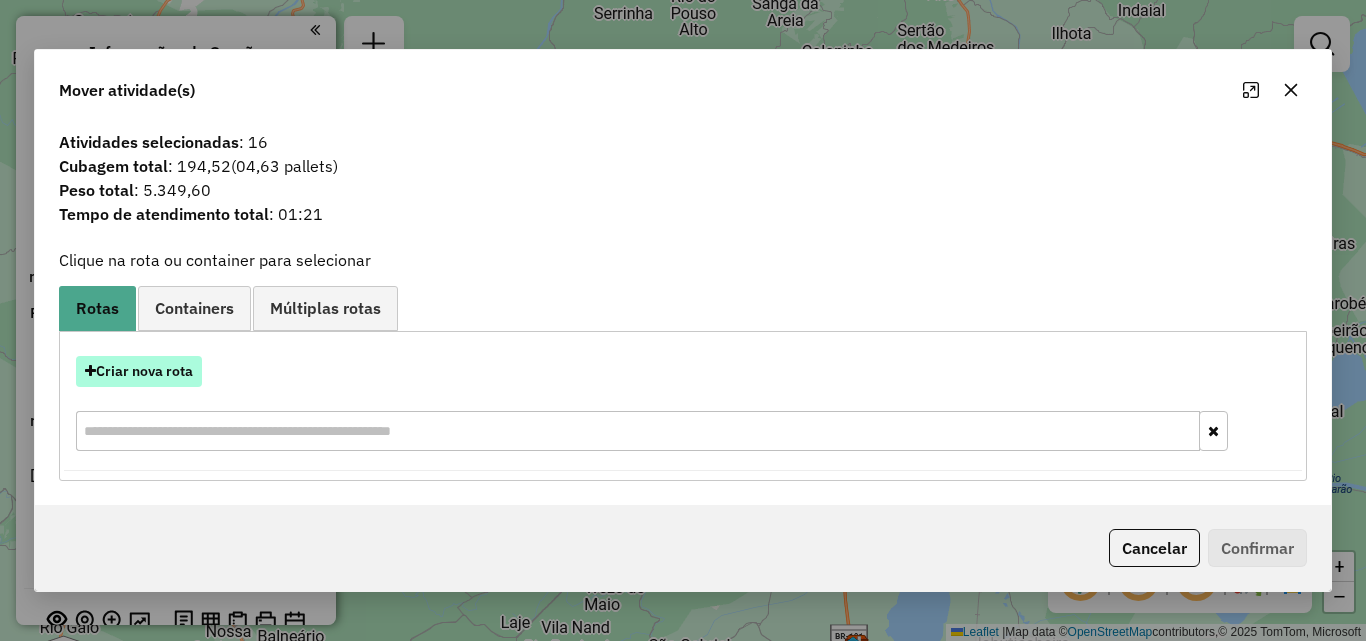 click on "Criar nova rota" at bounding box center [139, 371] 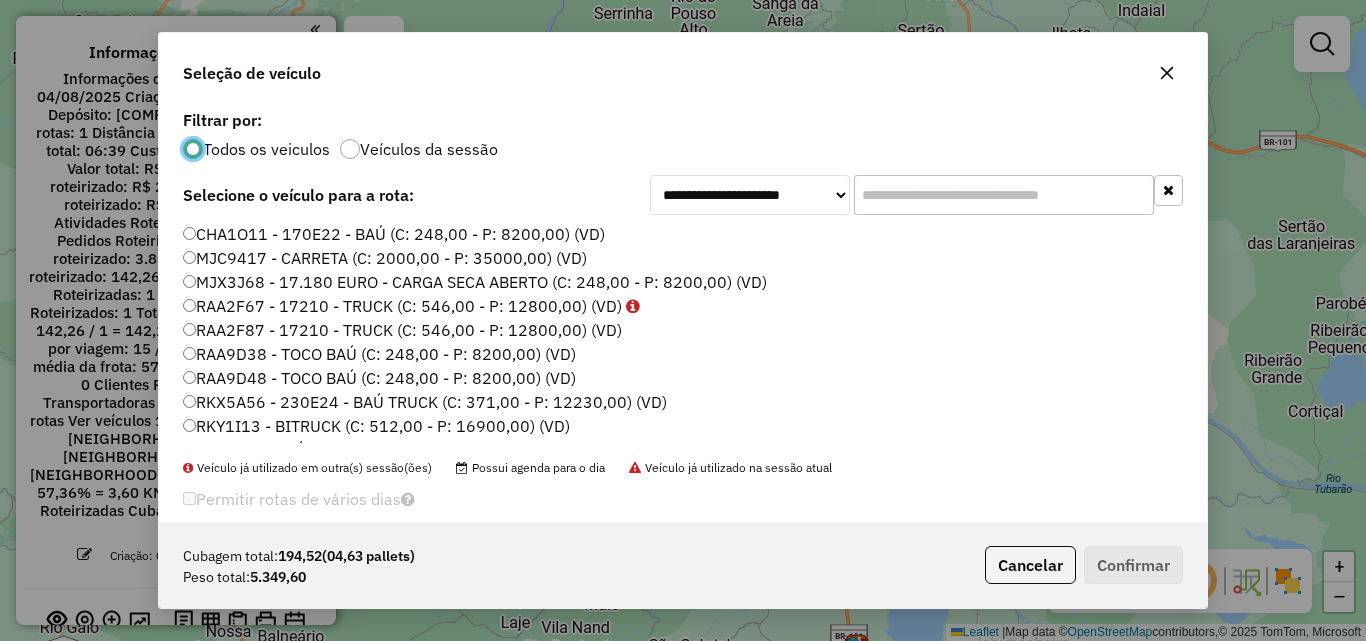 scroll, scrollTop: 11, scrollLeft: 6, axis: both 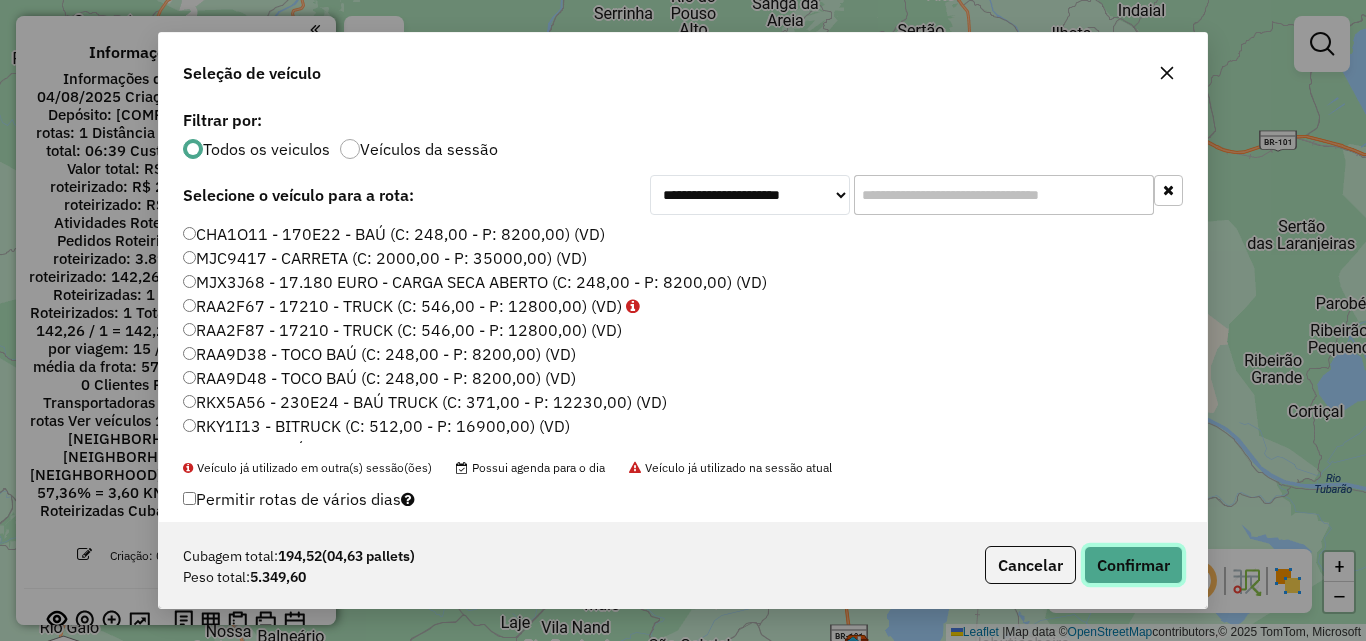 click on "Confirmar" 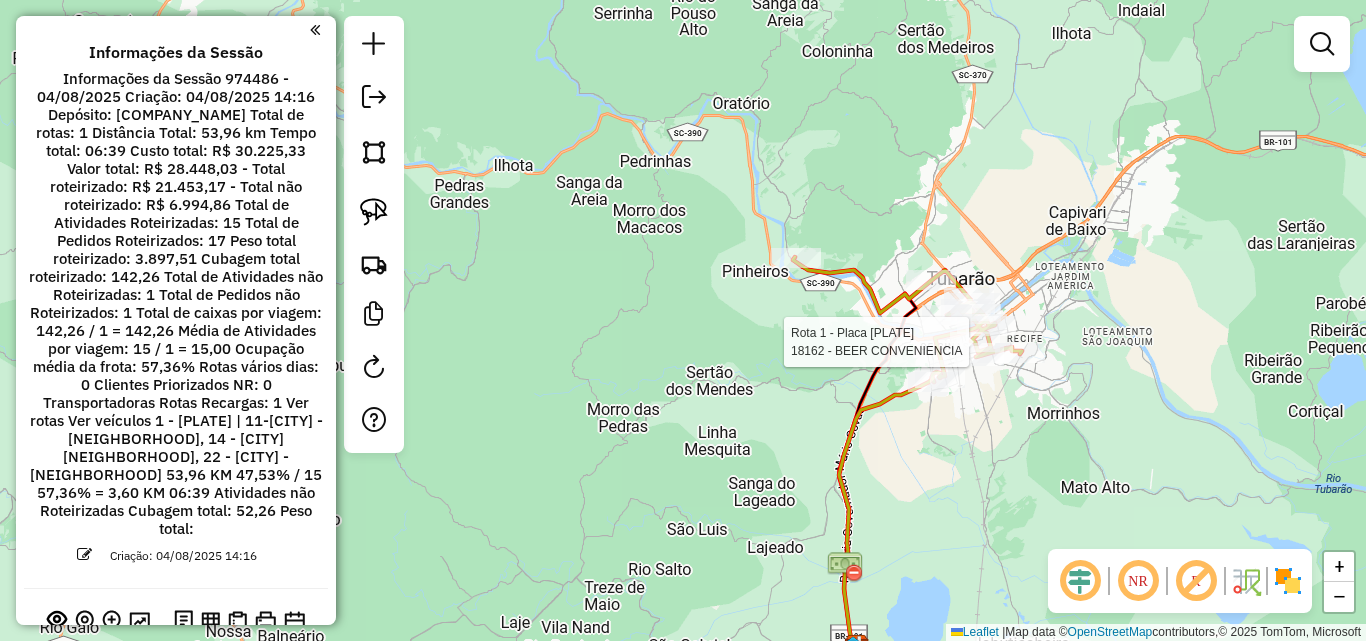 select on "**********" 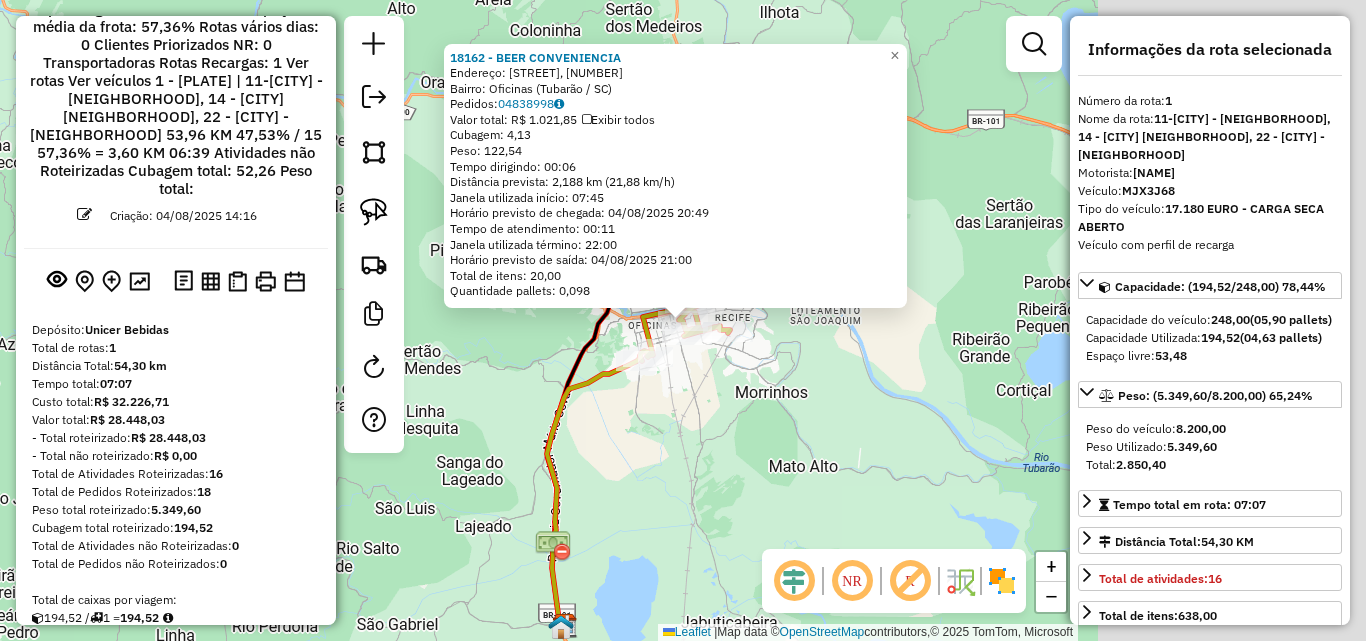 scroll, scrollTop: 370, scrollLeft: 0, axis: vertical 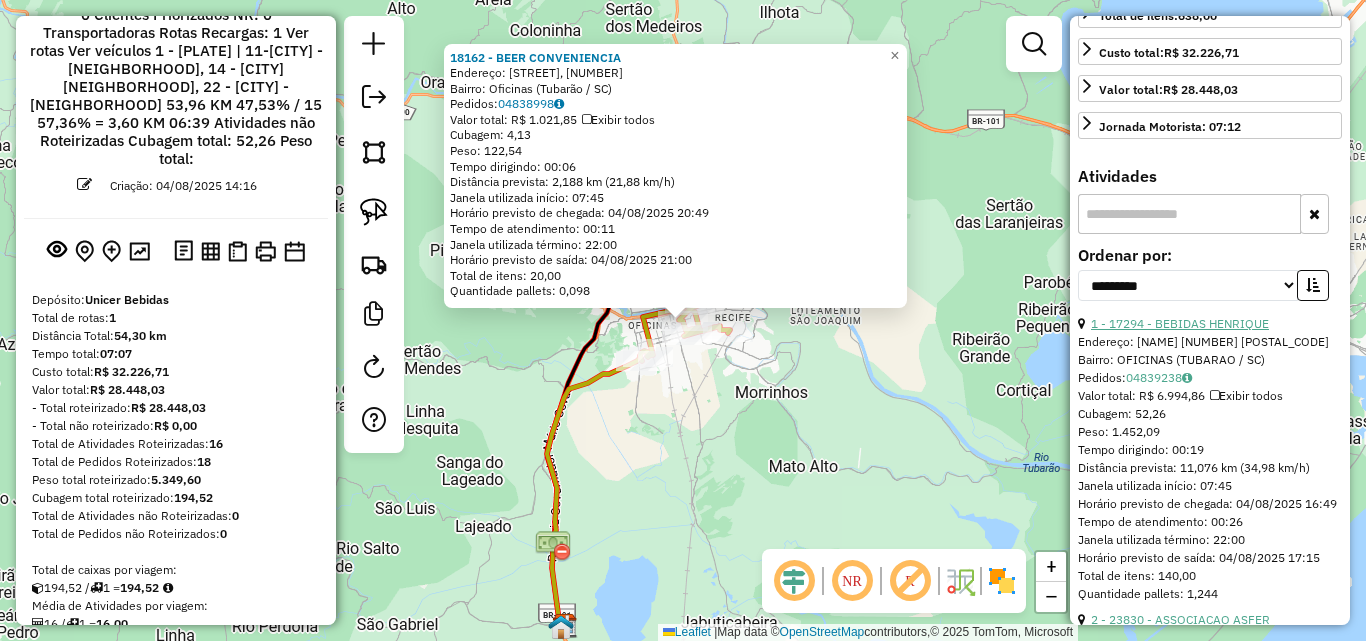 click on "1 - 17294 - BEBIDAS HENRIQUE" at bounding box center [1180, 323] 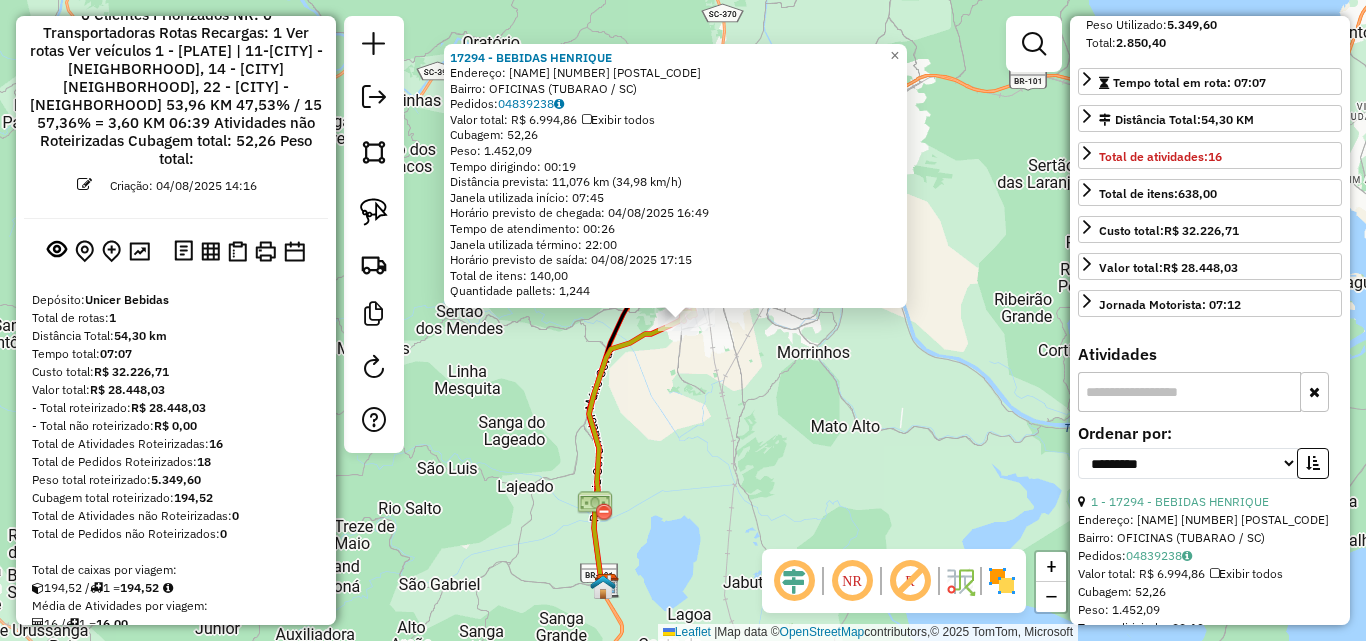 scroll, scrollTop: 400, scrollLeft: 0, axis: vertical 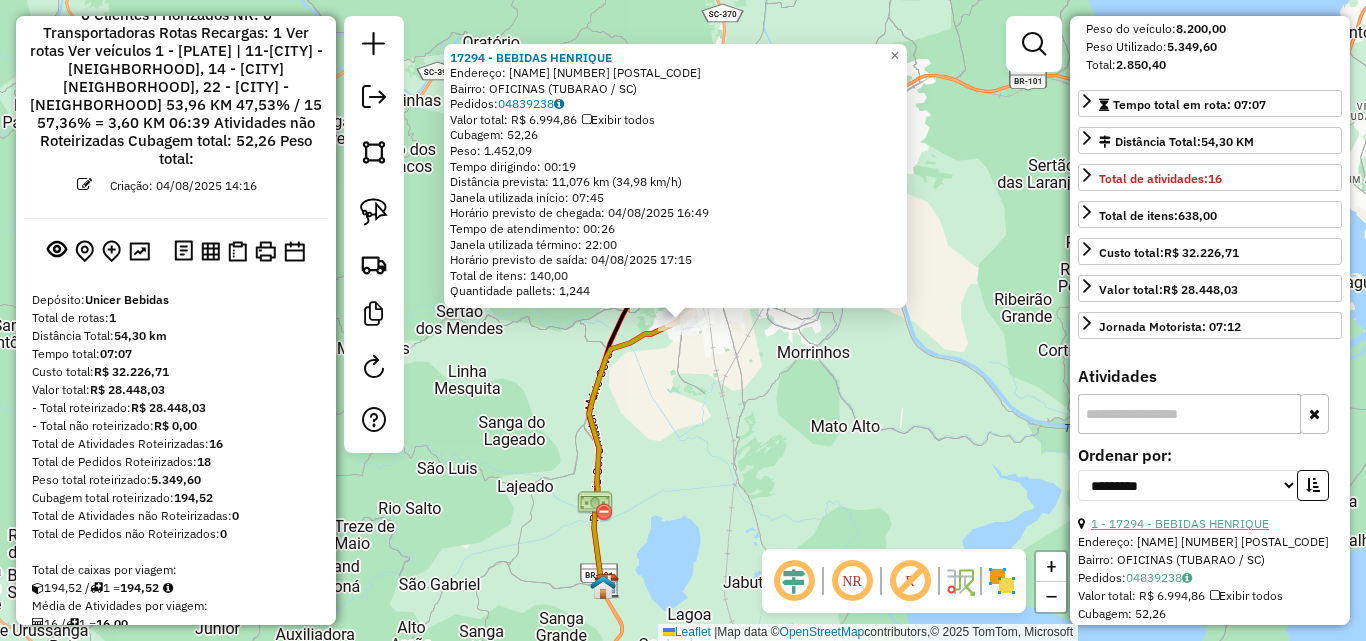 click on "1 - 17294 - BEBIDAS HENRIQUE" at bounding box center [1180, 523] 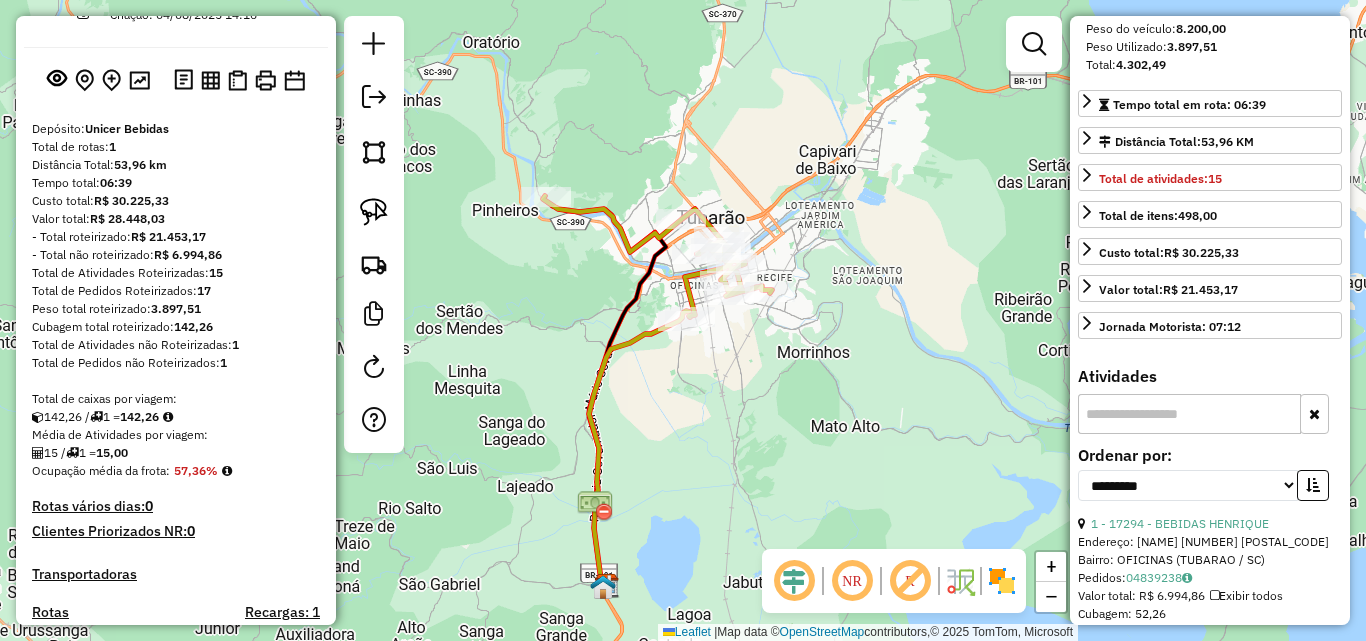 scroll, scrollTop: 685, scrollLeft: 0, axis: vertical 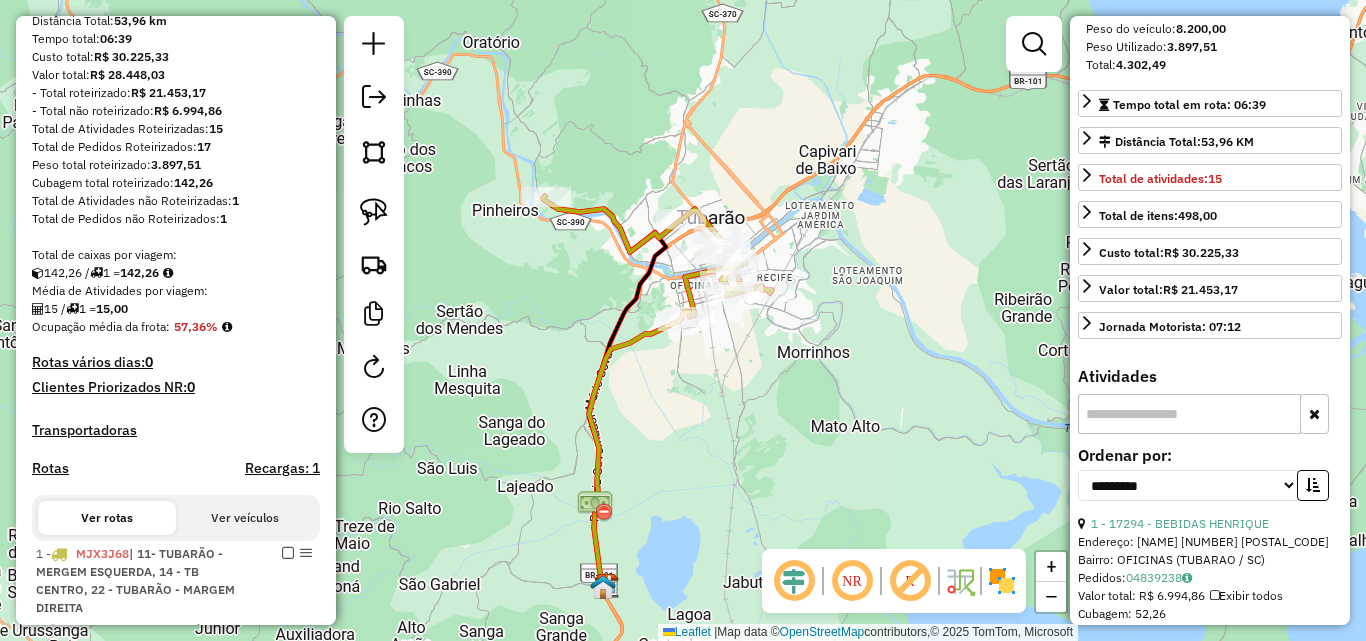 click on "Janela de atendimento Grade de atendimento Capacidade Transportadoras Veículos Cliente Pedidos  Rotas Selecione os dias de semana para filtrar as janelas de atendimento  Seg   Ter   Qua   Qui   Sex   Sáb   Dom  Informe o período da janela de atendimento: De: Até:  Filtrar exatamente a janela do cliente  Considerar janela de atendimento padrão  Selecione os dias de semana para filtrar as grades de atendimento  Seg   Ter   Qua   Qui   Sex   Sáb   Dom   Considerar clientes sem dia de atendimento cadastrado  Clientes fora do dia de atendimento selecionado Filtrar as atividades entre os valores definidos abaixo:  Peso mínimo:   Peso máximo:   Cubagem mínima:   Cubagem máxima:   De:   Até:  Filtrar as atividades entre o tempo de atendimento definido abaixo:  De:   Até:   Considerar capacidade total dos clientes não roteirizados Transportadora: Selecione um ou mais itens Tipo de veículo: Selecione um ou mais itens Veículo: Selecione um ou mais itens Motorista: Selecione um ou mais itens Nome: Rótulo:" 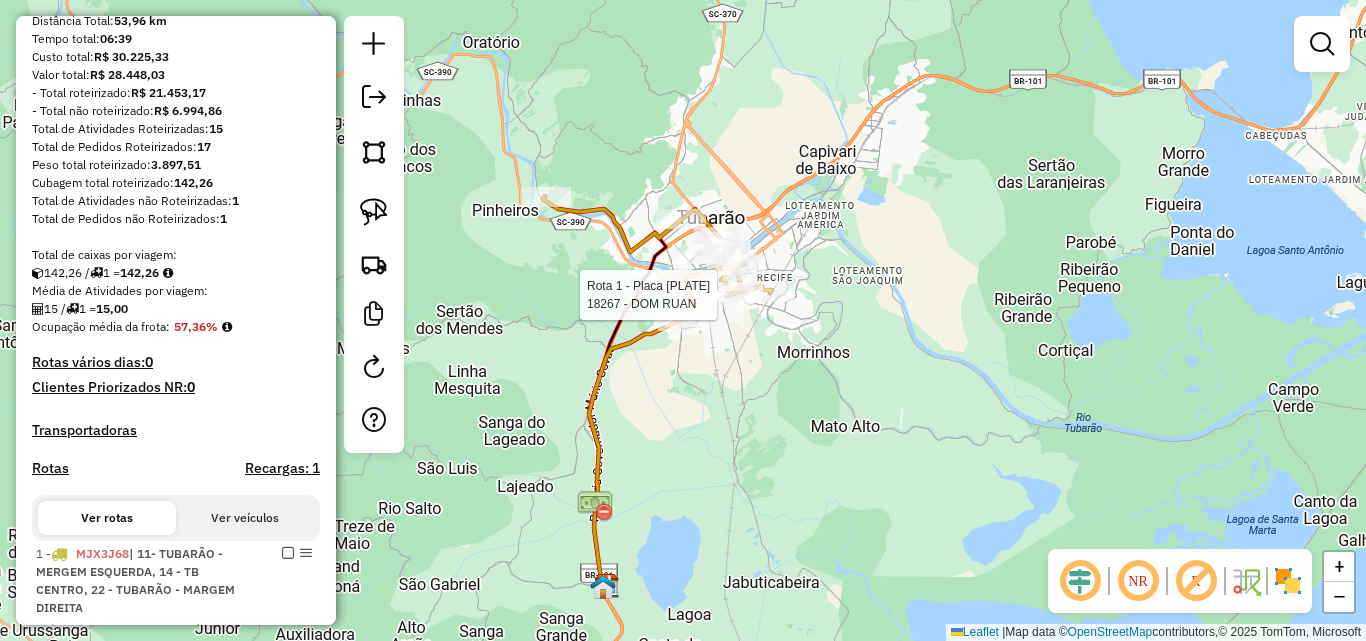 select on "**********" 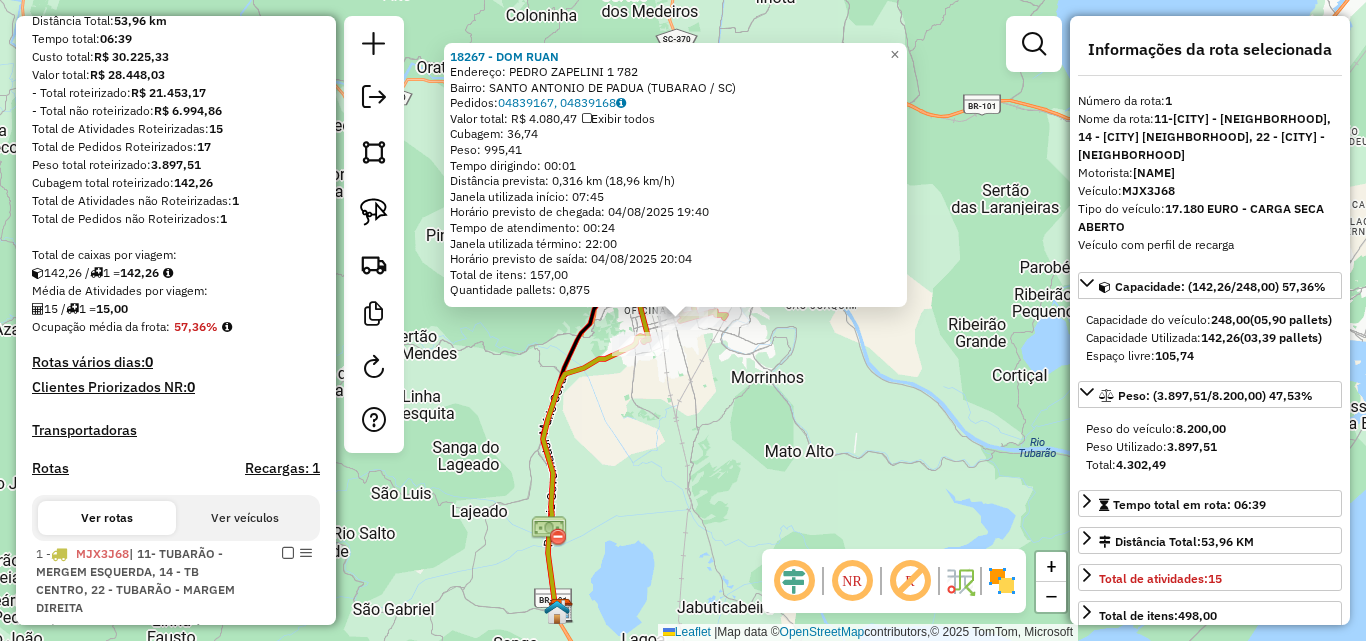 drag, startPoint x: 785, startPoint y: 420, endPoint x: 659, endPoint y: 407, distance: 126.66886 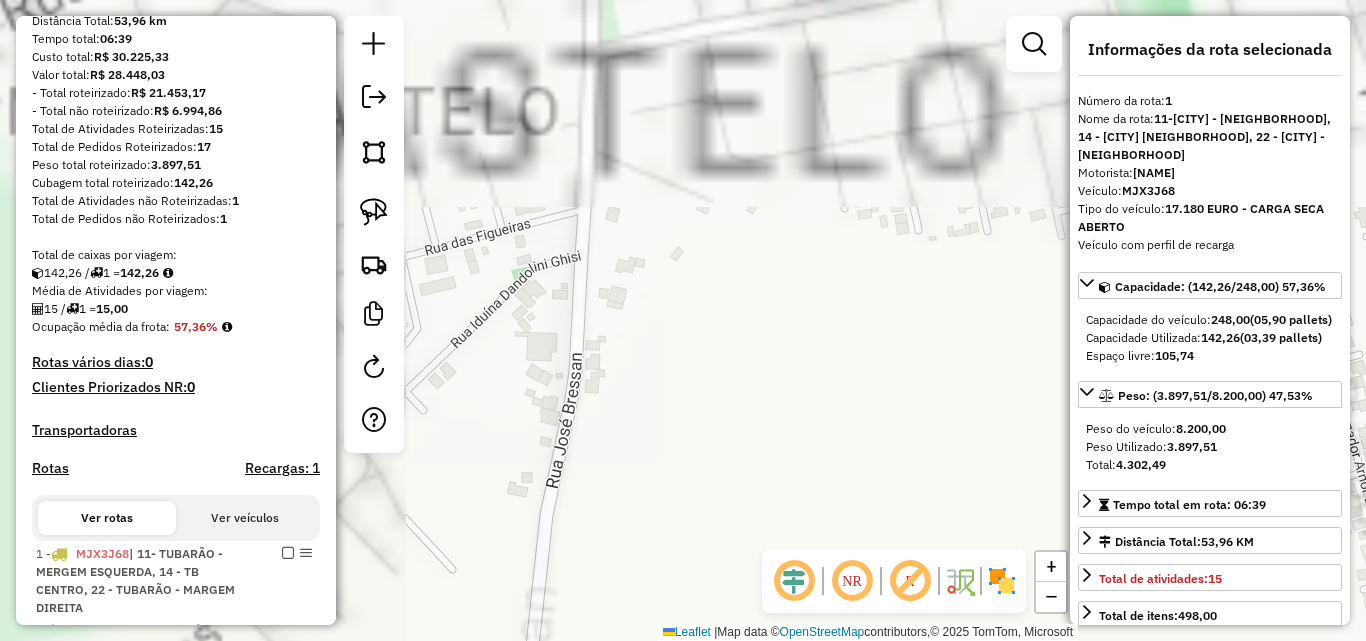 drag, startPoint x: 594, startPoint y: 311, endPoint x: 1096, endPoint y: 514, distance: 541.49146 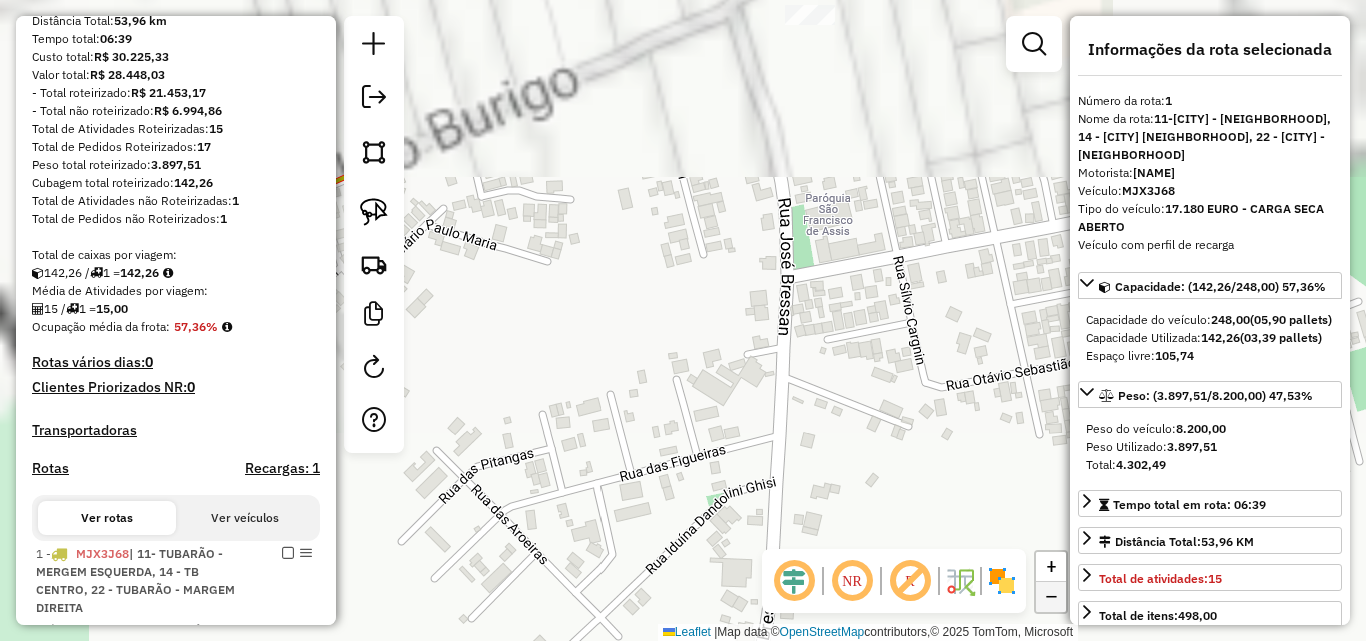 drag, startPoint x: 961, startPoint y: 480, endPoint x: 1055, endPoint y: 586, distance: 141.67569 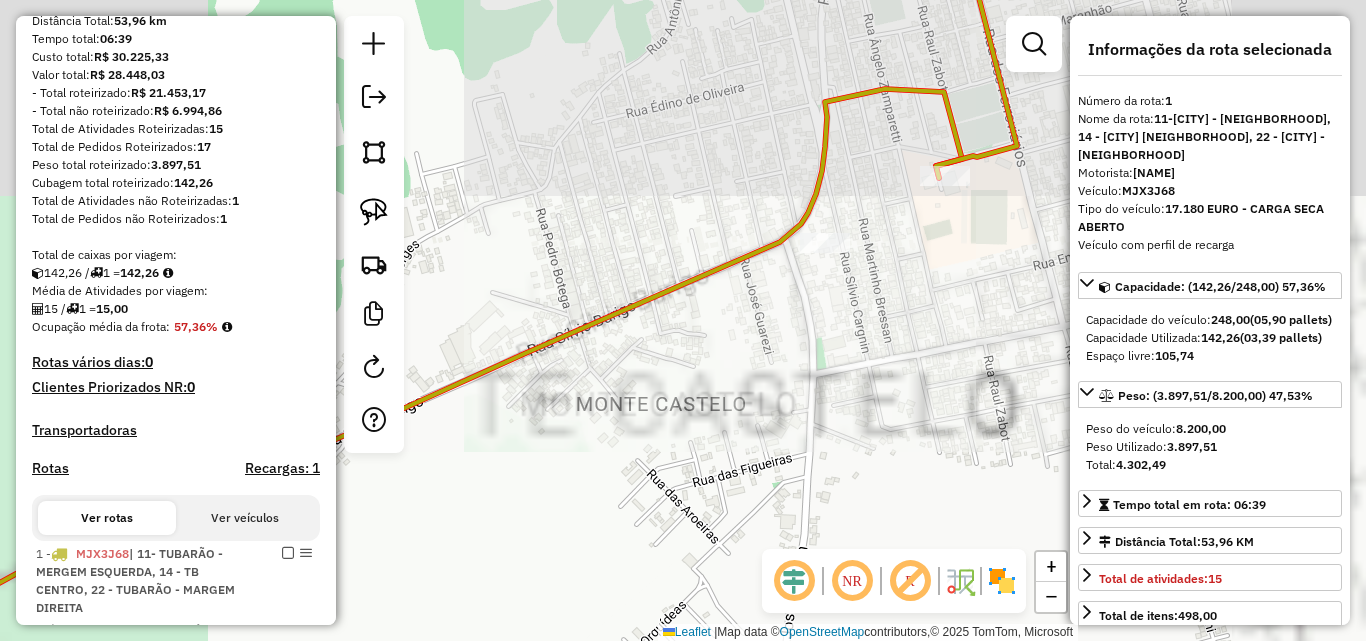drag, startPoint x: 813, startPoint y: 363, endPoint x: 789, endPoint y: 476, distance: 115.52056 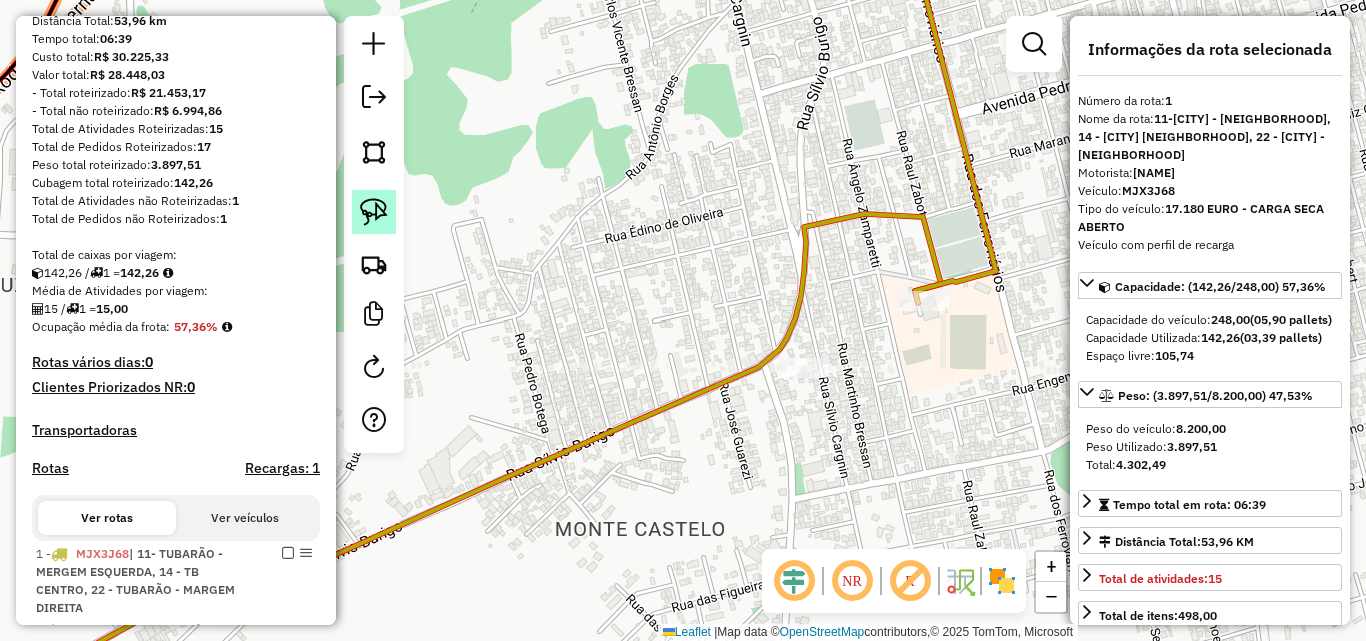 click 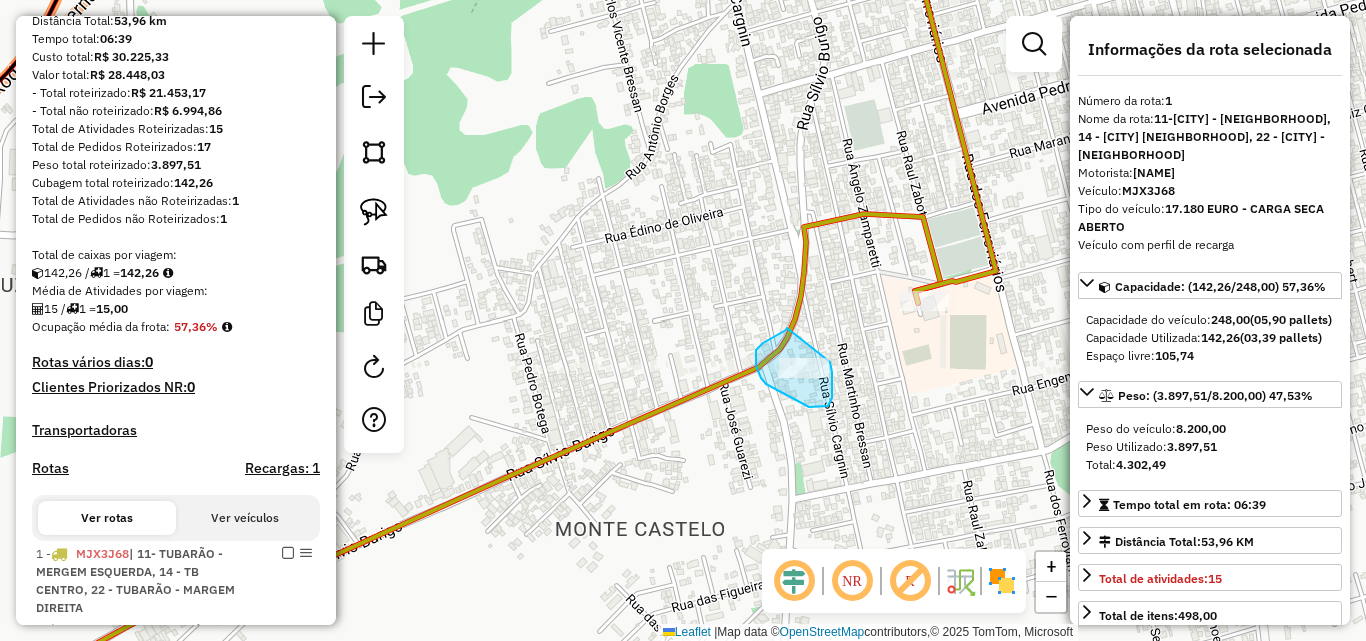 drag, startPoint x: 787, startPoint y: 328, endPoint x: 830, endPoint y: 362, distance: 54.81788 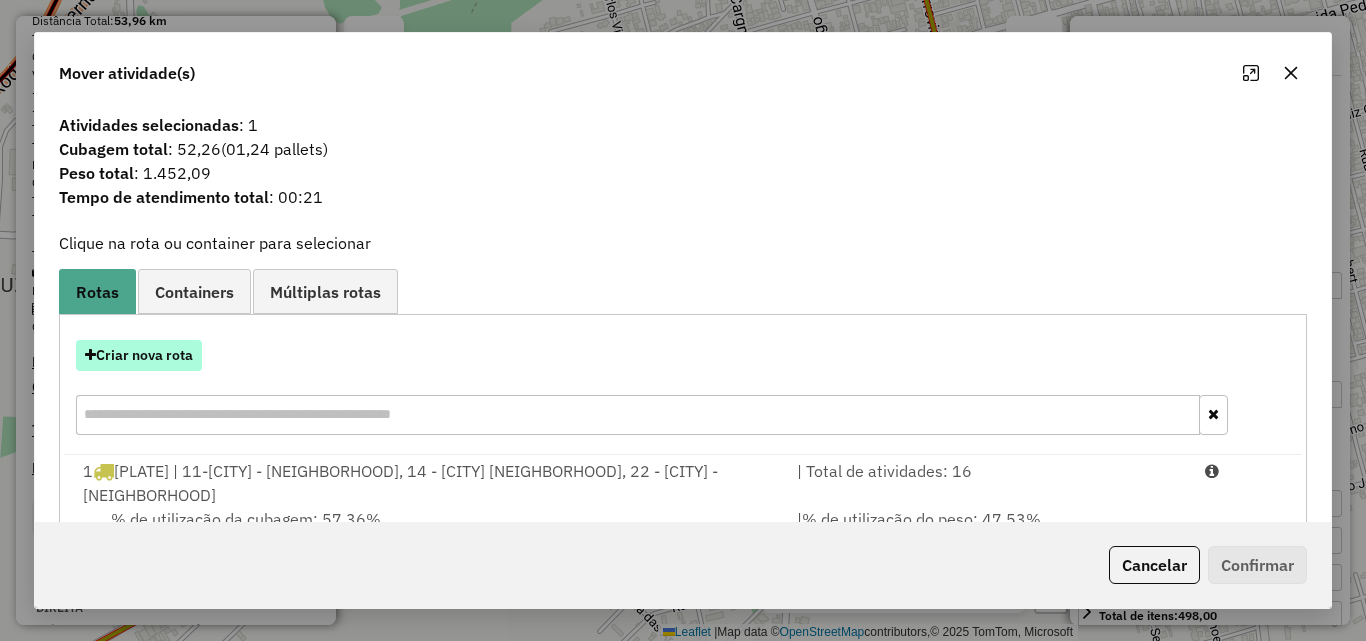 click on "Criar nova rota" at bounding box center [139, 355] 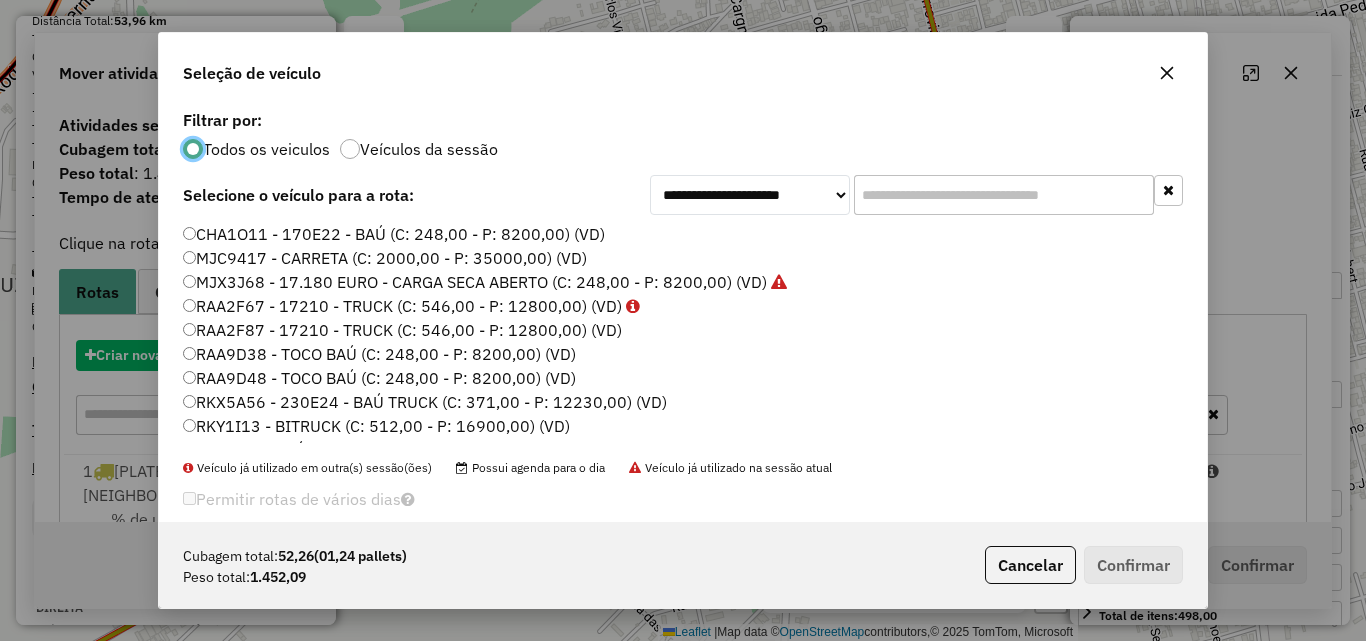 scroll, scrollTop: 11, scrollLeft: 6, axis: both 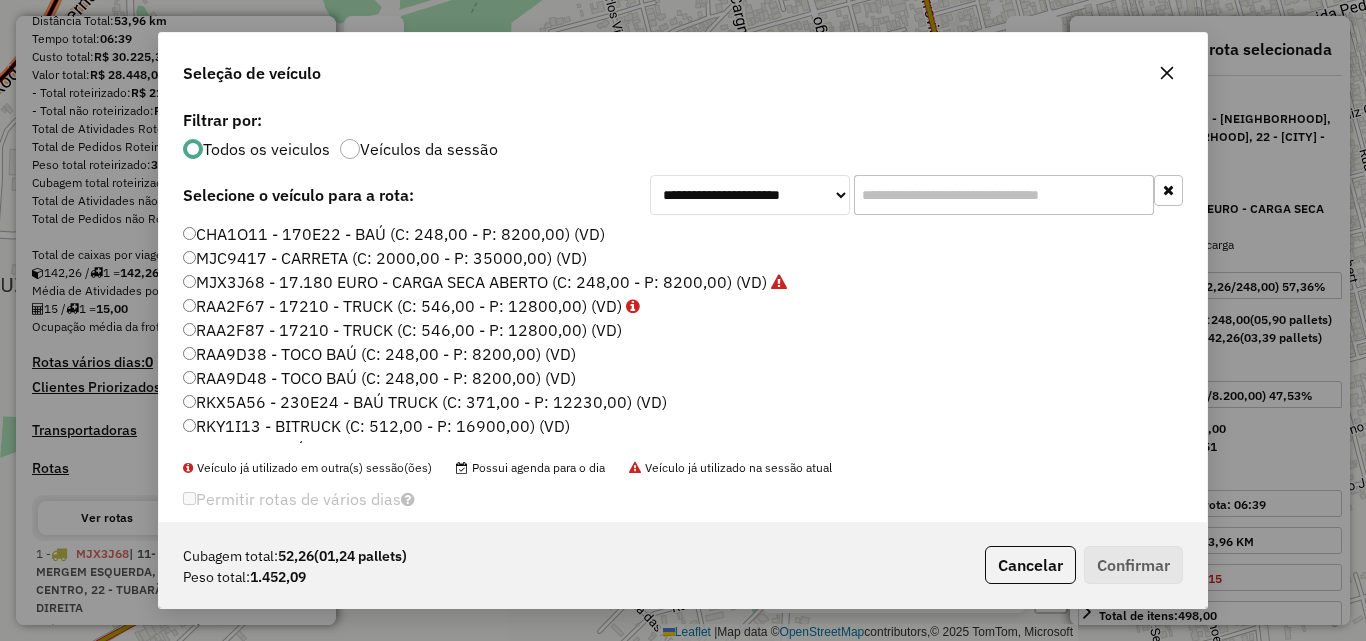 click on "MJX3J68 - 17.180 EURO - CARGA SECA ABERTO (C: 248,00 - P: 8200,00) (VD)" 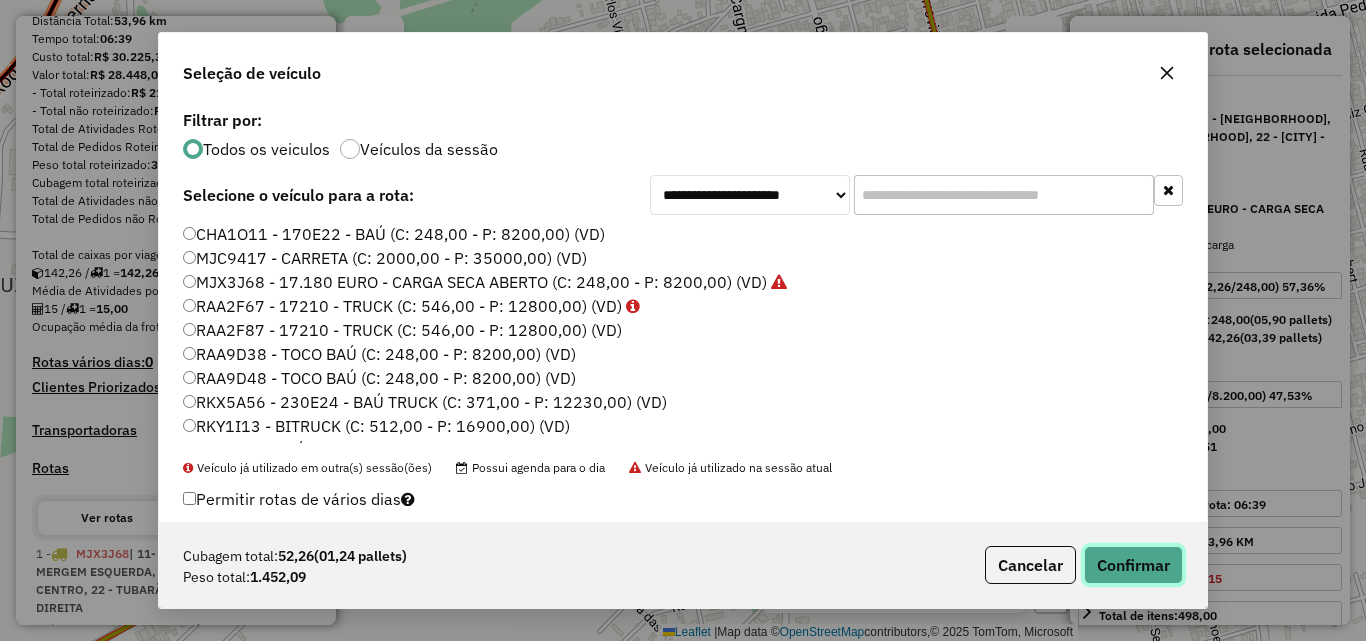 click on "Confirmar" 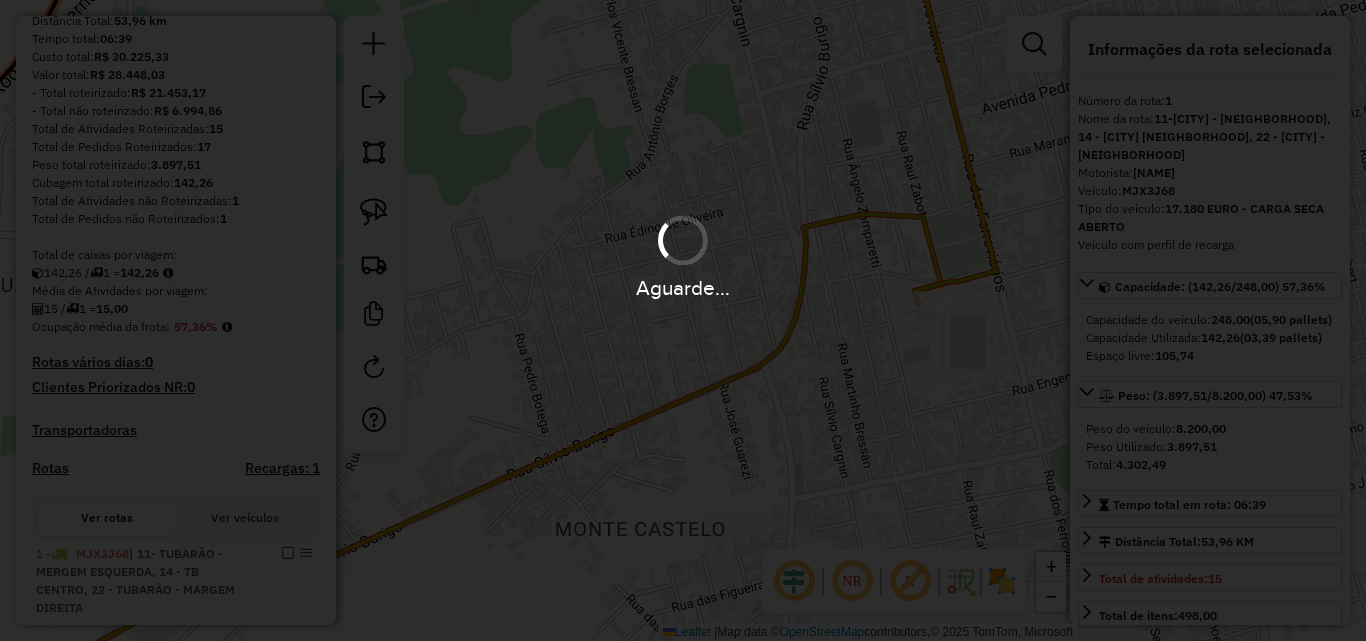 scroll, scrollTop: 547, scrollLeft: 0, axis: vertical 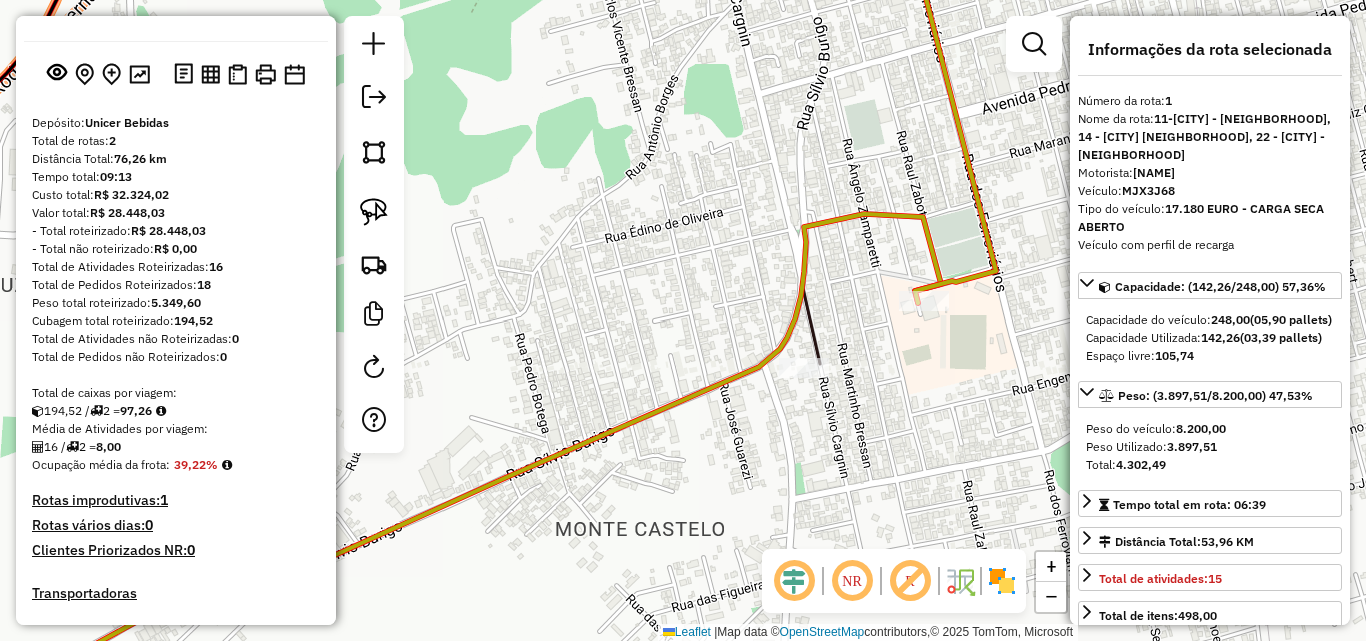 click on "Janela de atendimento Grade de atendimento Capacidade Transportadoras Veículos Cliente Pedidos  Rotas Selecione os dias de semana para filtrar as janelas de atendimento  Seg   Ter   Qua   Qui   Sex   Sáb   Dom  Informe o período da janela de atendimento: De: Até:  Filtrar exatamente a janela do cliente  Considerar janela de atendimento padrão  Selecione os dias de semana para filtrar as grades de atendimento  Seg   Ter   Qua   Qui   Sex   Sáb   Dom   Considerar clientes sem dia de atendimento cadastrado  Clientes fora do dia de atendimento selecionado Filtrar as atividades entre os valores definidos abaixo:  Peso mínimo:   Peso máximo:   Cubagem mínima:   Cubagem máxima:   De:   Até:  Filtrar as atividades entre o tempo de atendimento definido abaixo:  De:   Até:   Considerar capacidade total dos clientes não roteirizados Transportadora: Selecione um ou mais itens Tipo de veículo: Selecione um ou mais itens Veículo: Selecione um ou mais itens Motorista: Selecione um ou mais itens Nome: Rótulo:" 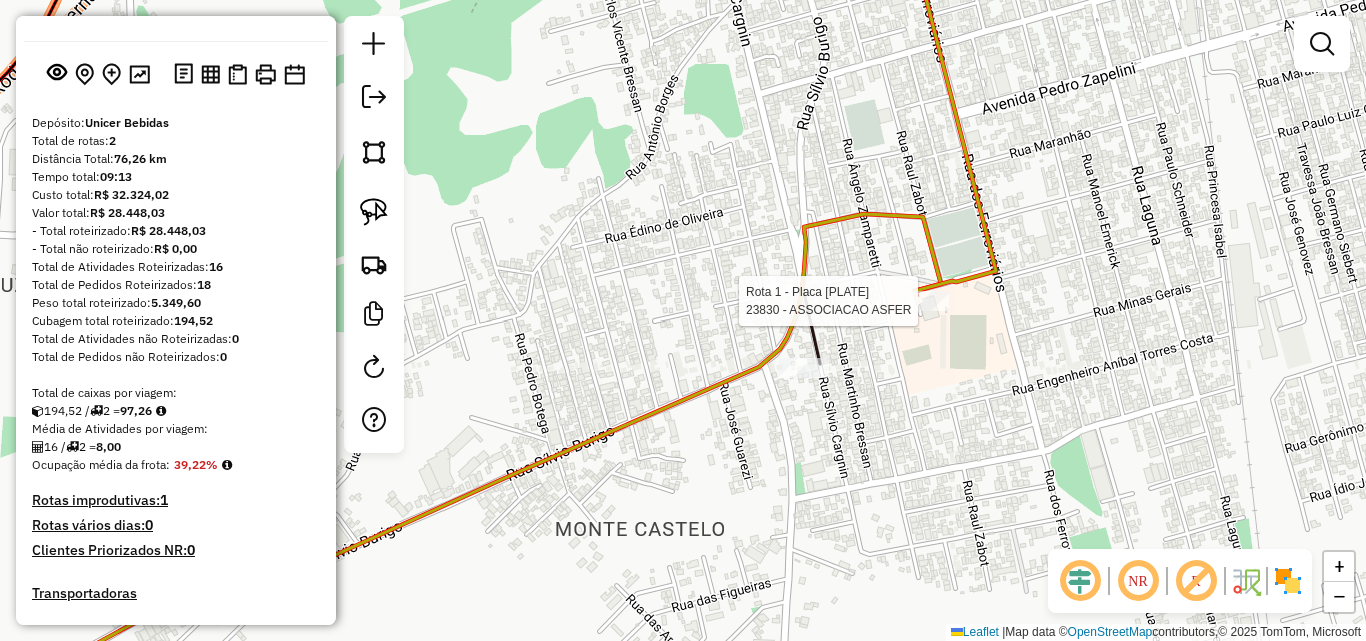 select on "**********" 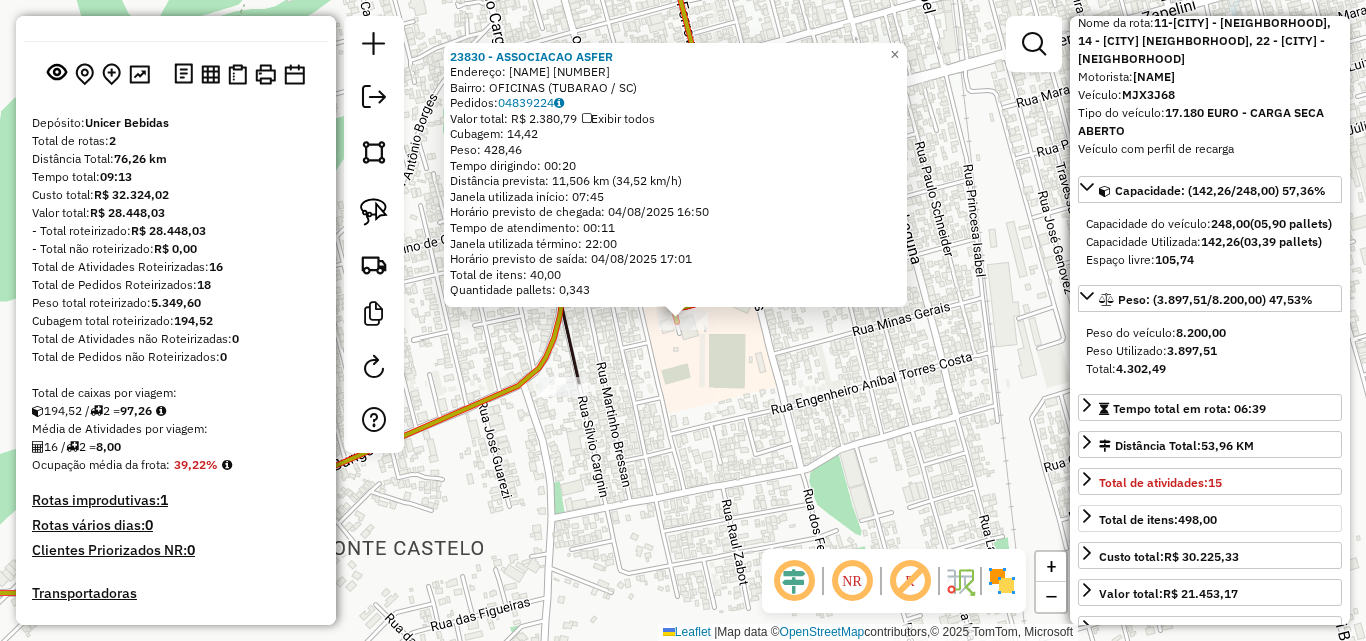 scroll, scrollTop: 300, scrollLeft: 0, axis: vertical 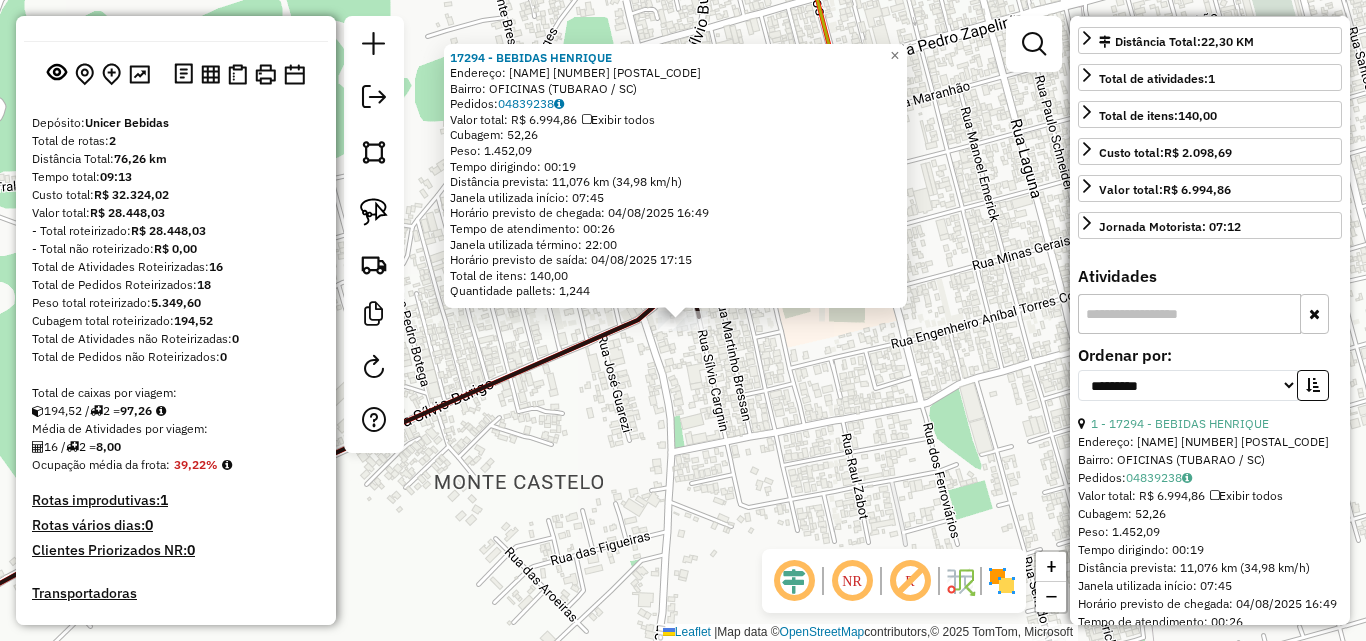 click on "17294 - [NAME] Endereço: [NAME] [NUMBER] [POSTAL_CODE] Bairro: [NEIGHBORHOOD] ([CITY] / [STATE]) Pedidos: [ORDER_ID] Valor total: R$ [PRICE] Exibir todos Cubagem: [CUBAGE] Peso: [WEIGHT] Tempo dirigindo: 00:19 Distância prevista: 11,076 km (34,98 km/h) Janela utilizada início: 07:45 Horário previsto de chegada: 04/08/2025 16:49 Tempo de atendimento: 00:26 Janela utilizada término: 22:00 Horário previsto de saída: 04/08/2025 17:15 Total de itens: 140,00 Quantidade pallets: 1,244 × Janela de atendimento Grade de atendimento Capacidade Transportadoras Veículos Cliente Pedidos Rotas Selecione os dias de semana para filtrar as janelas de atendimento Seg Ter Qua Qui Sex Sáb Dom Informe o período da janela de atendimento: De: Até: Filtrar exatamente a janela do cliente Considerar janela de atendimento padrão Selecione os dias de semana para filtrar as grades de atendimento Seg Ter Qua Qui Sex Sáb Dom Peso mínimo: Peso máximo: De: Até:" 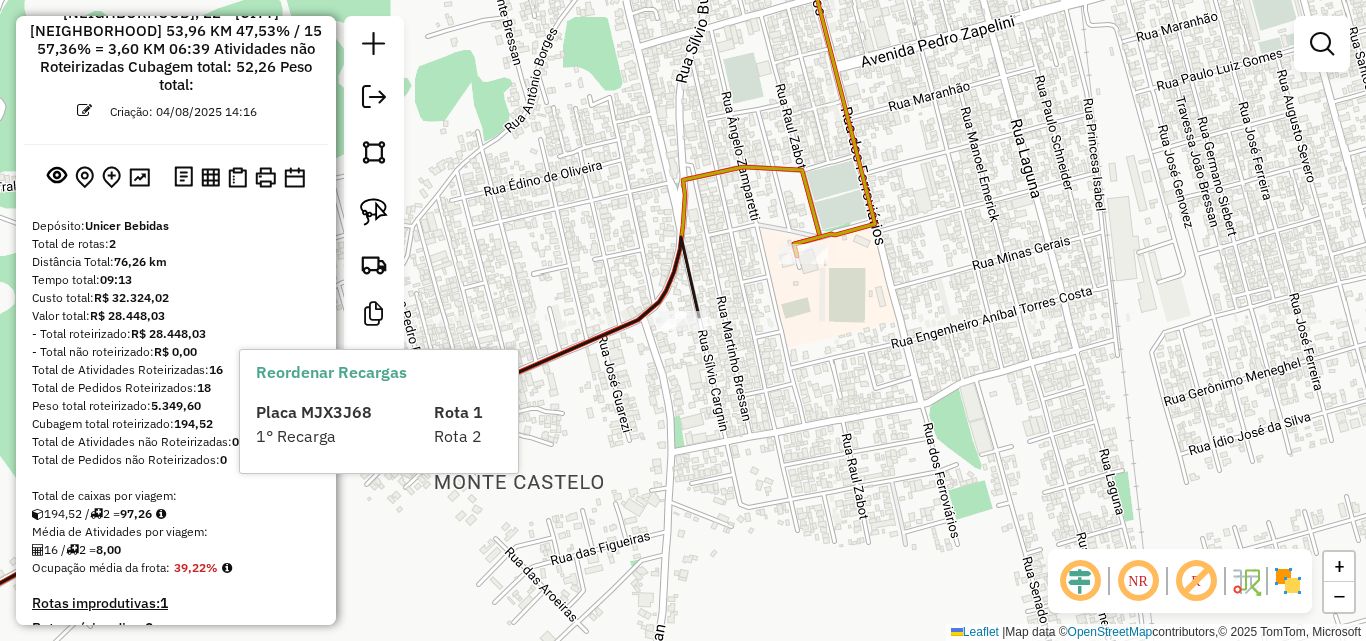 scroll, scrollTop: 347, scrollLeft: 0, axis: vertical 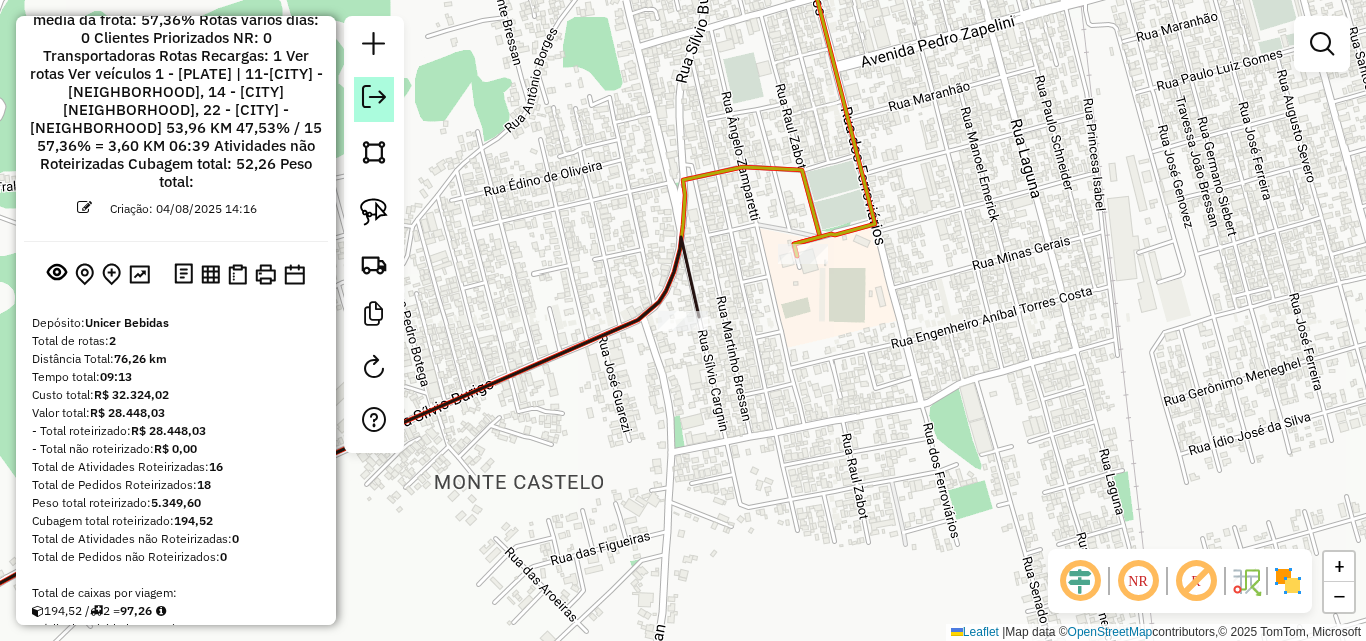 click 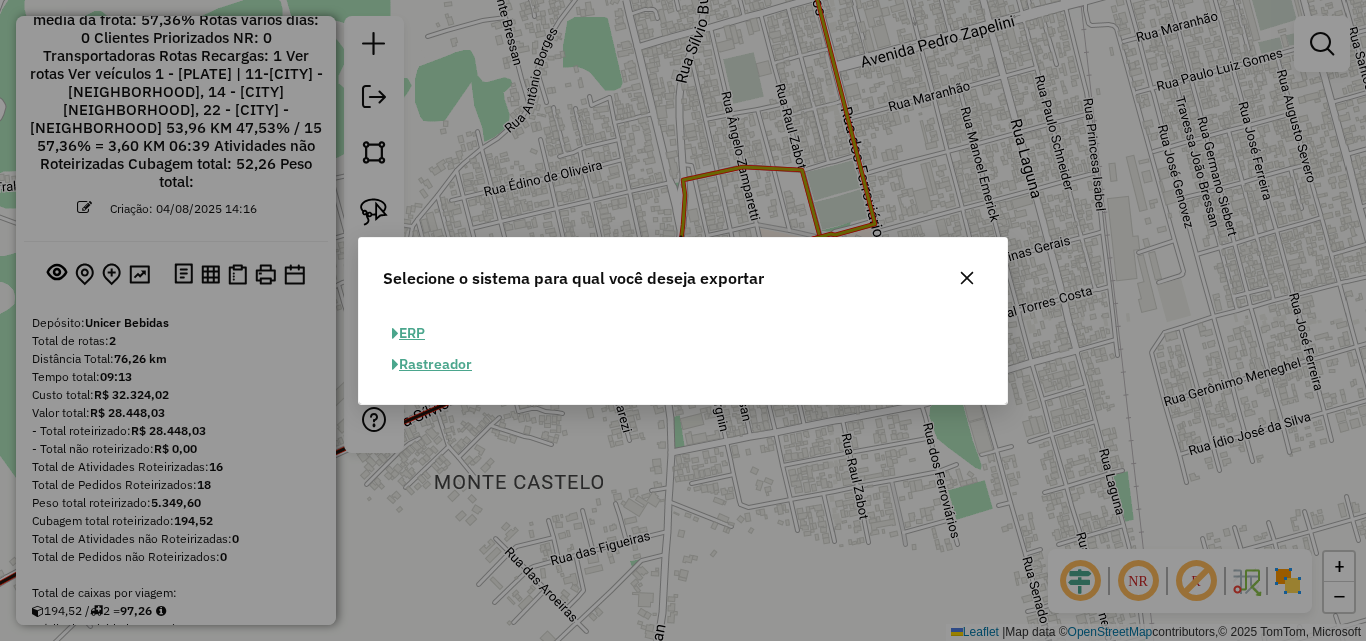 click on "ERP" 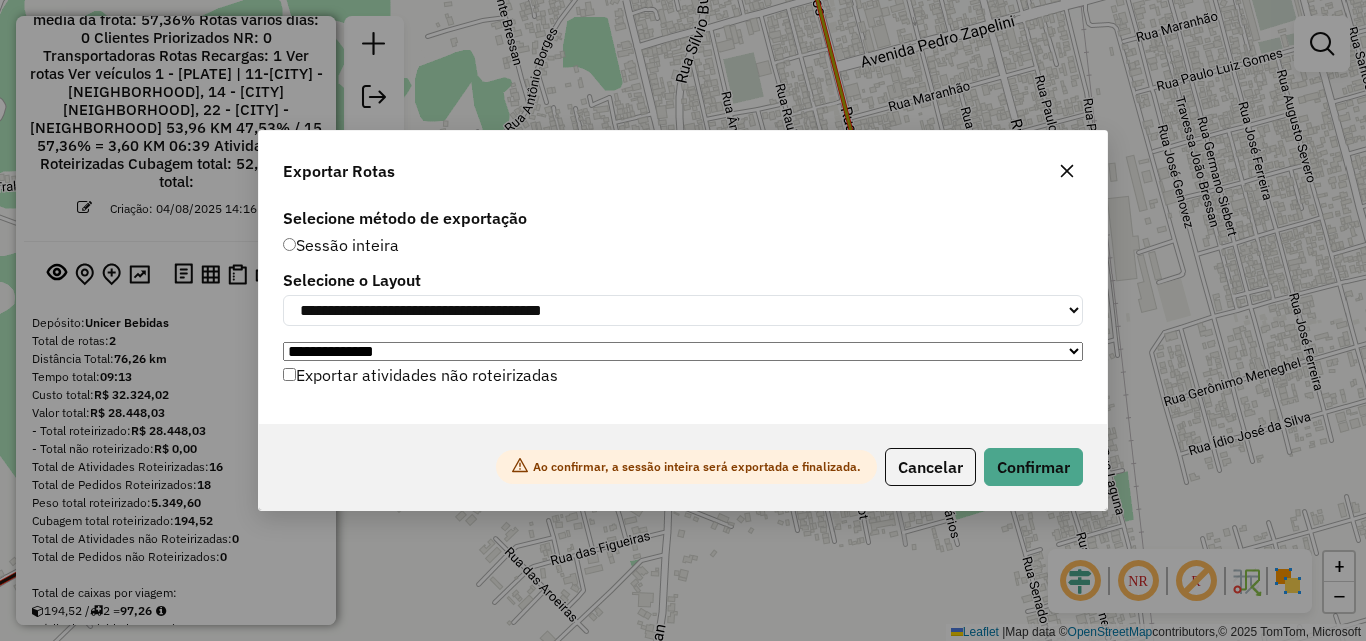 click on "**********" 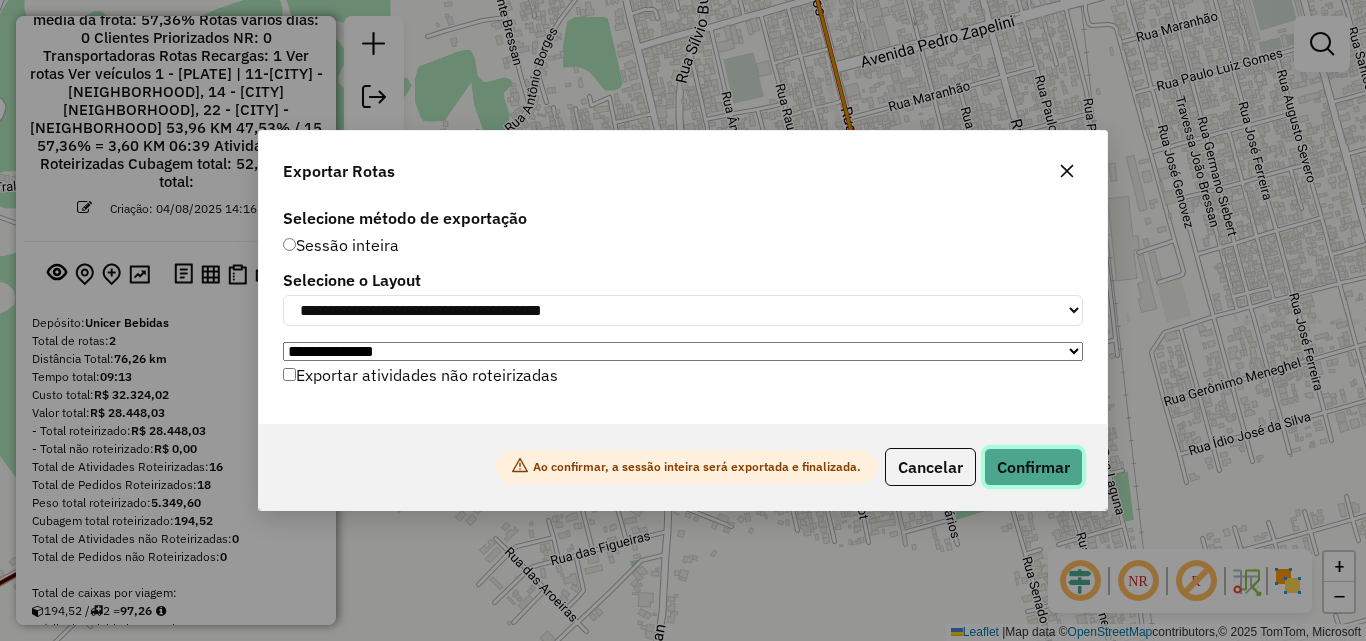 click on "Confirmar" 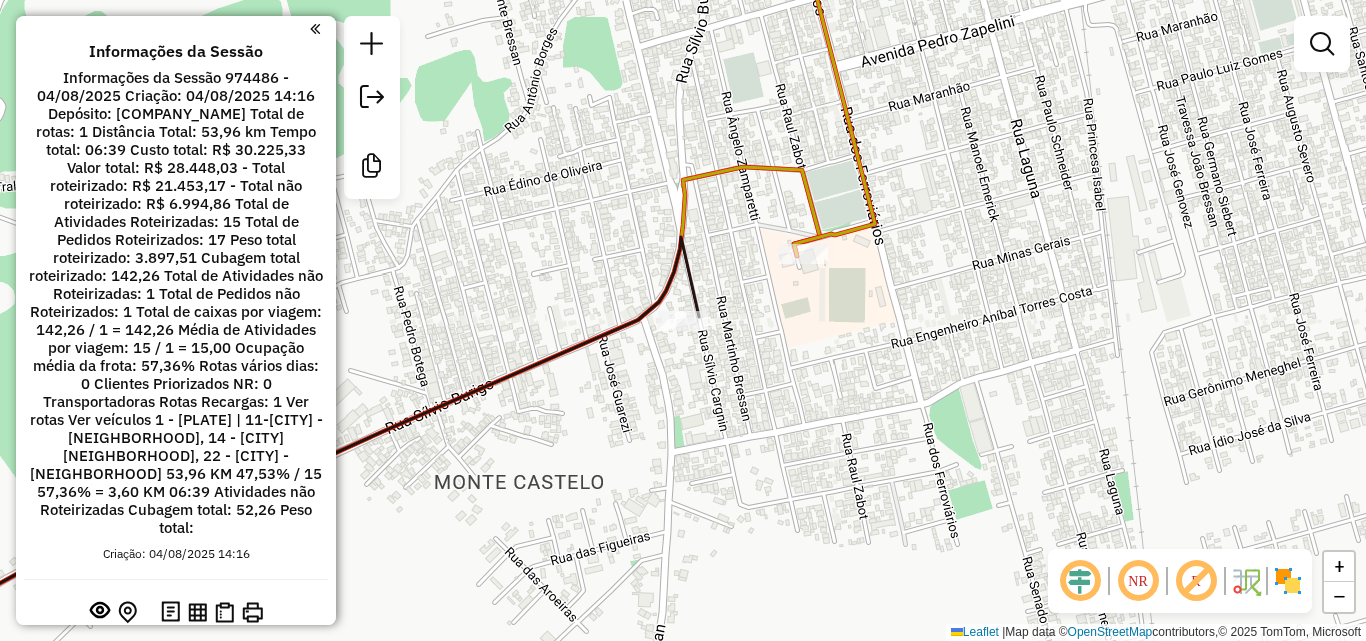 scroll, scrollTop: 0, scrollLeft: 0, axis: both 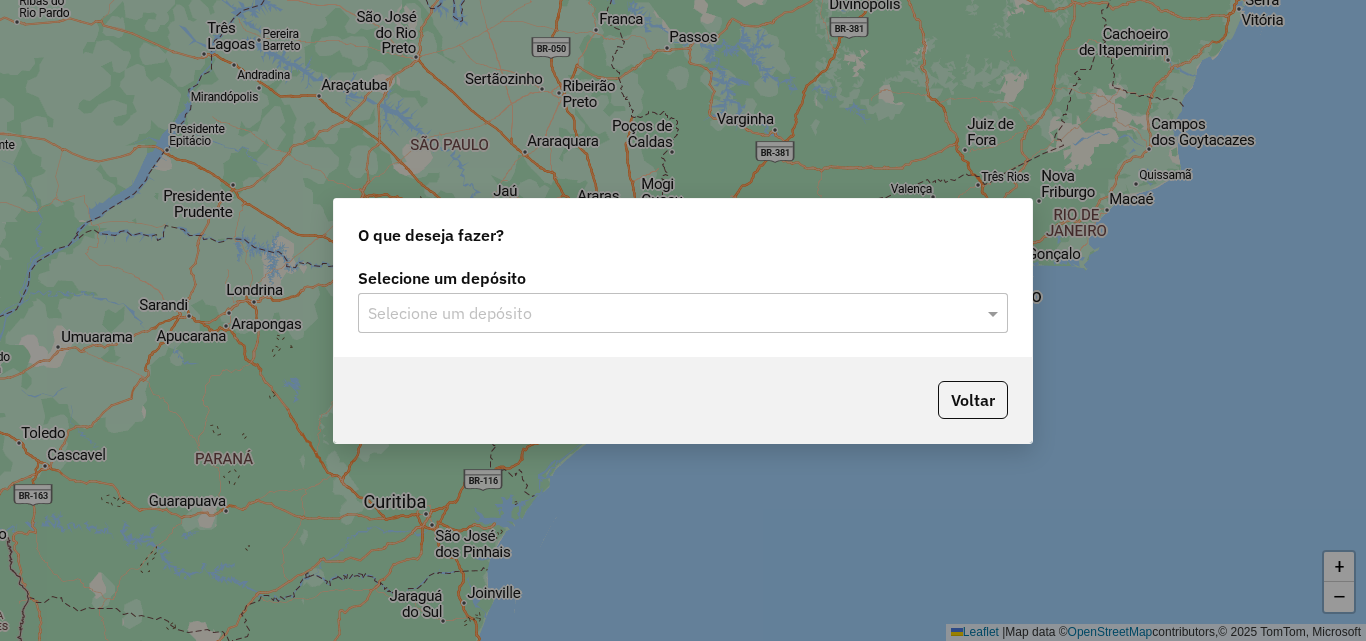 click on "Selecione um depósito" 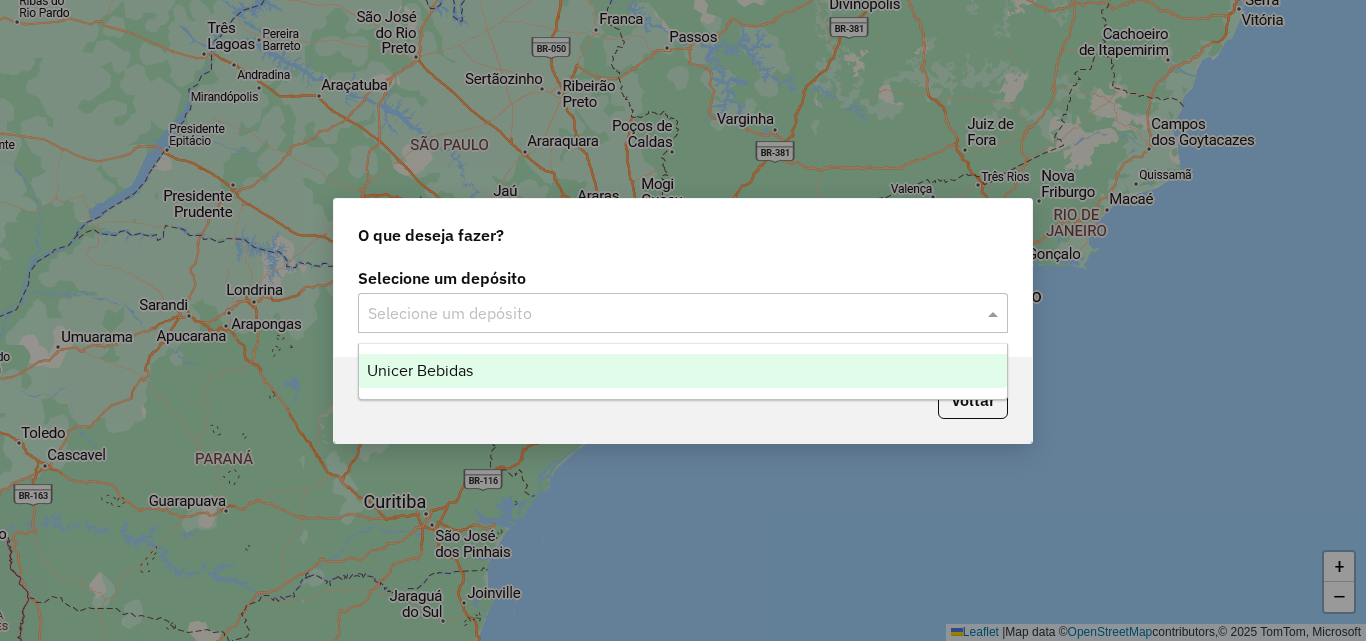 click on "Unicer Bebidas" at bounding box center [683, 371] 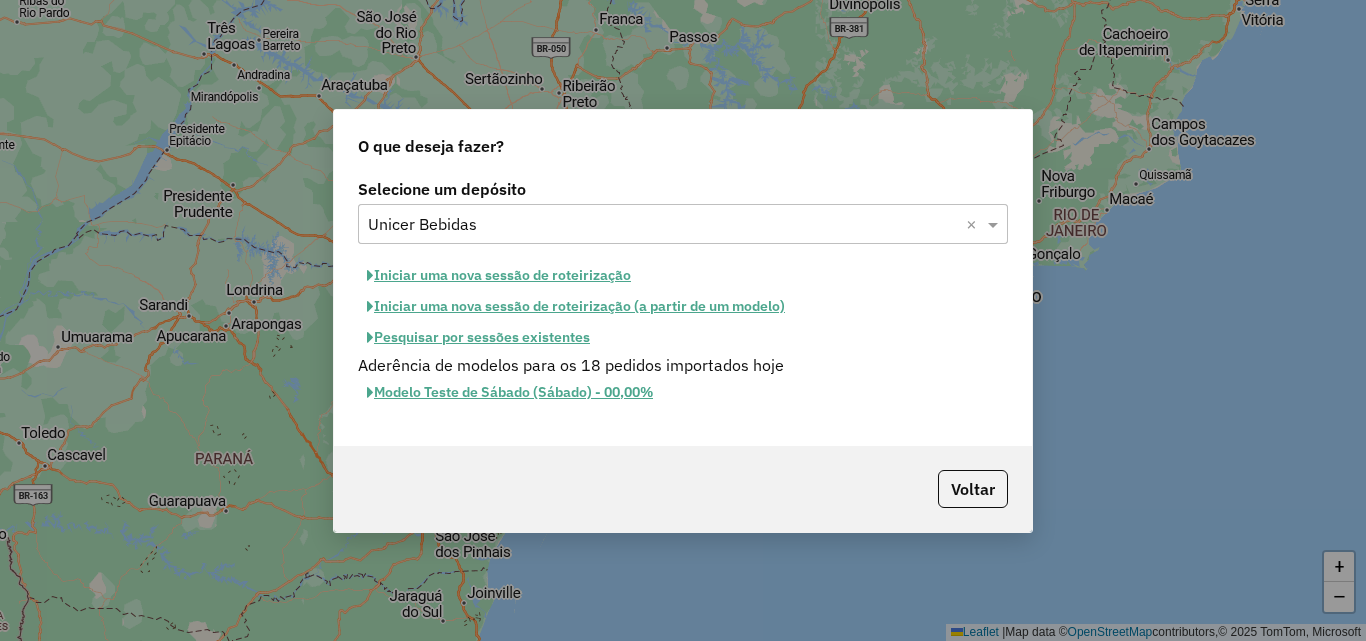 click on "Pesquisar por sessões existentes" 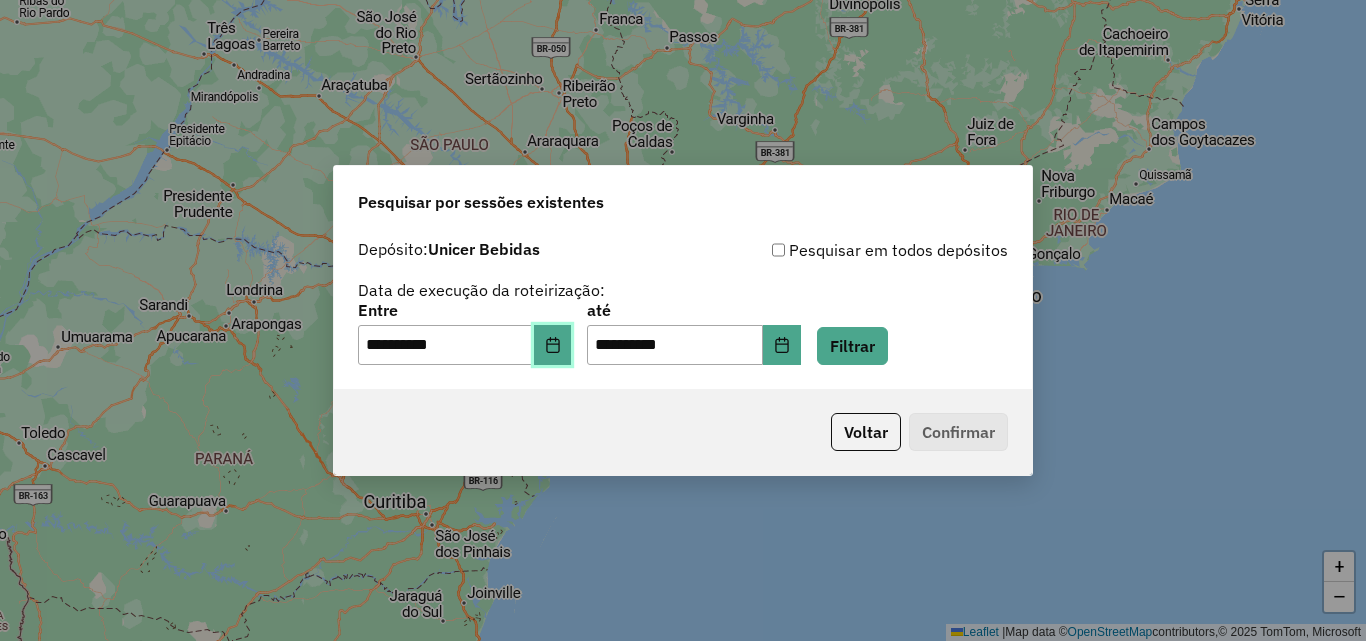 click 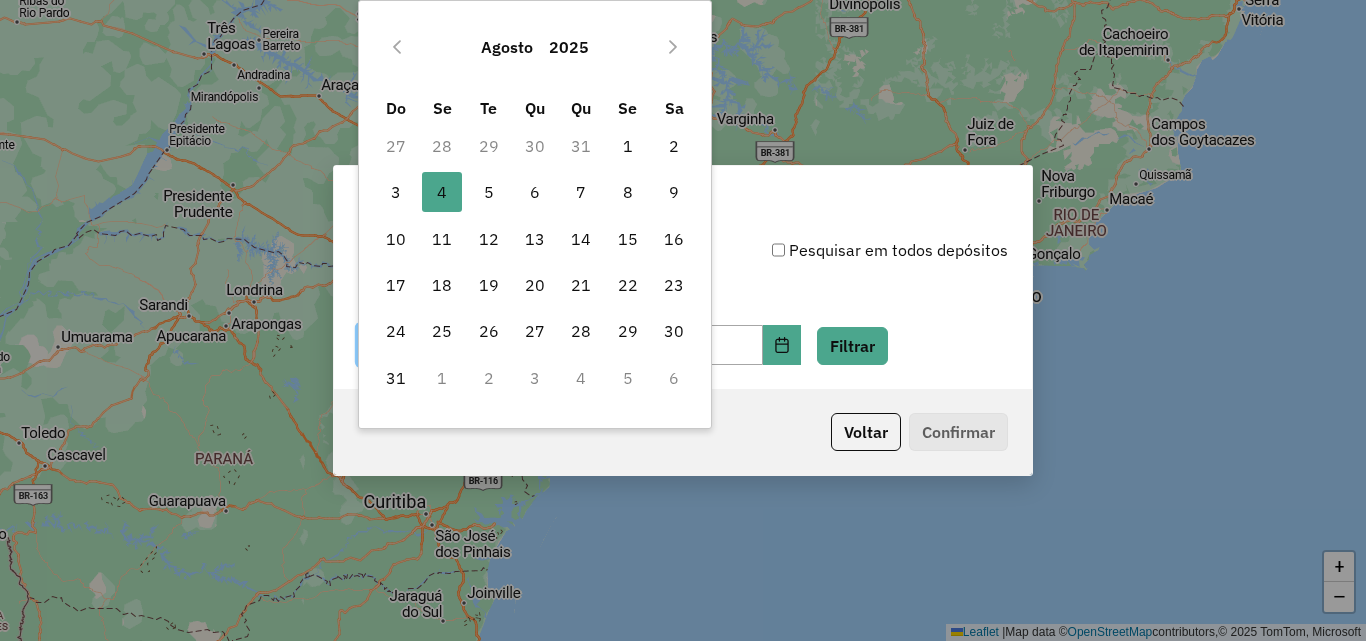 click on "28" at bounding box center [442, 146] 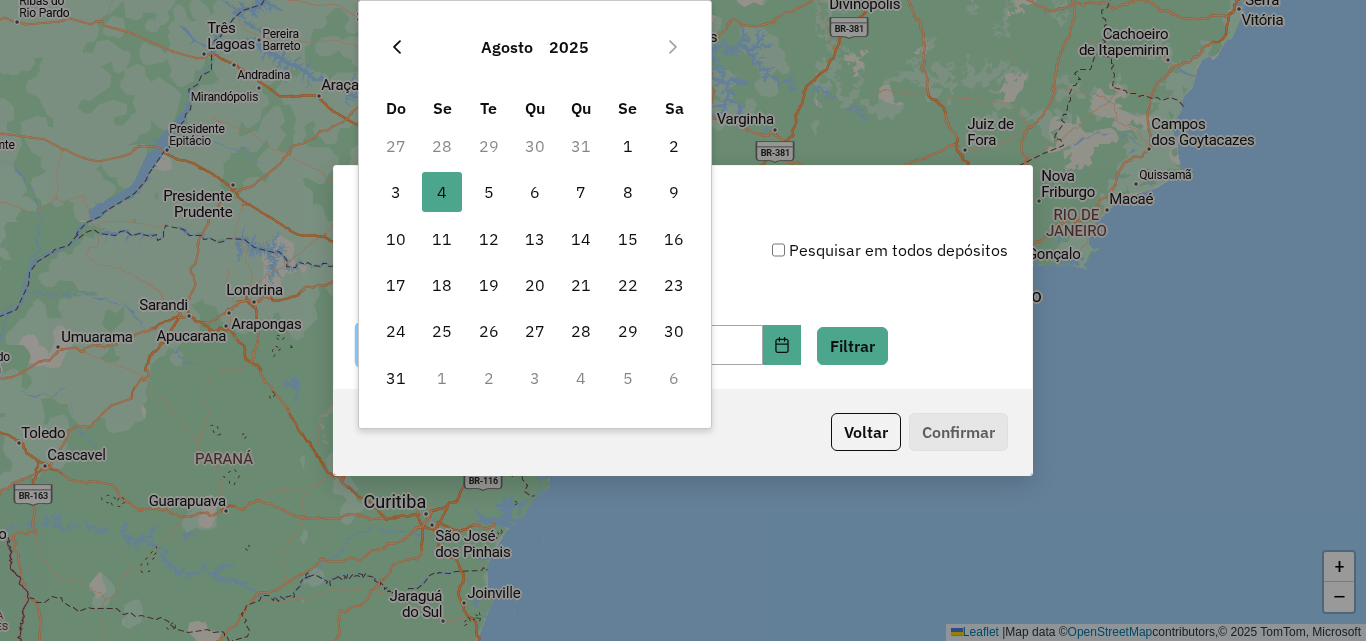 click 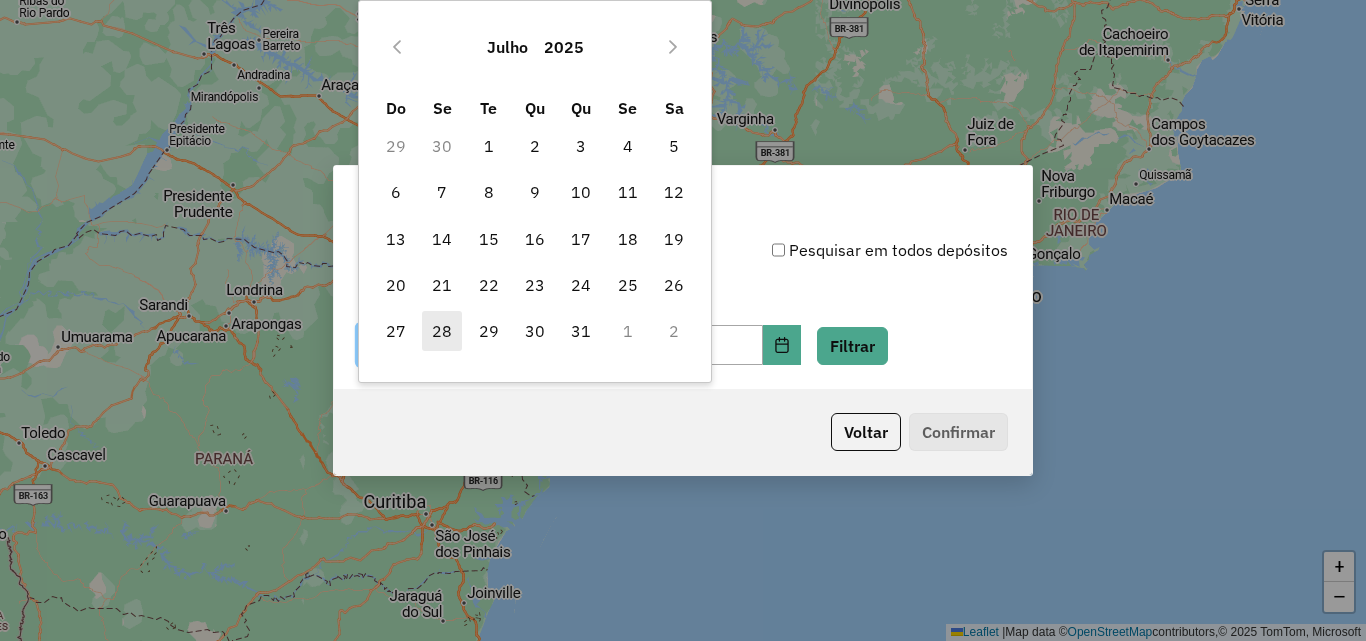 click on "28" at bounding box center [442, 331] 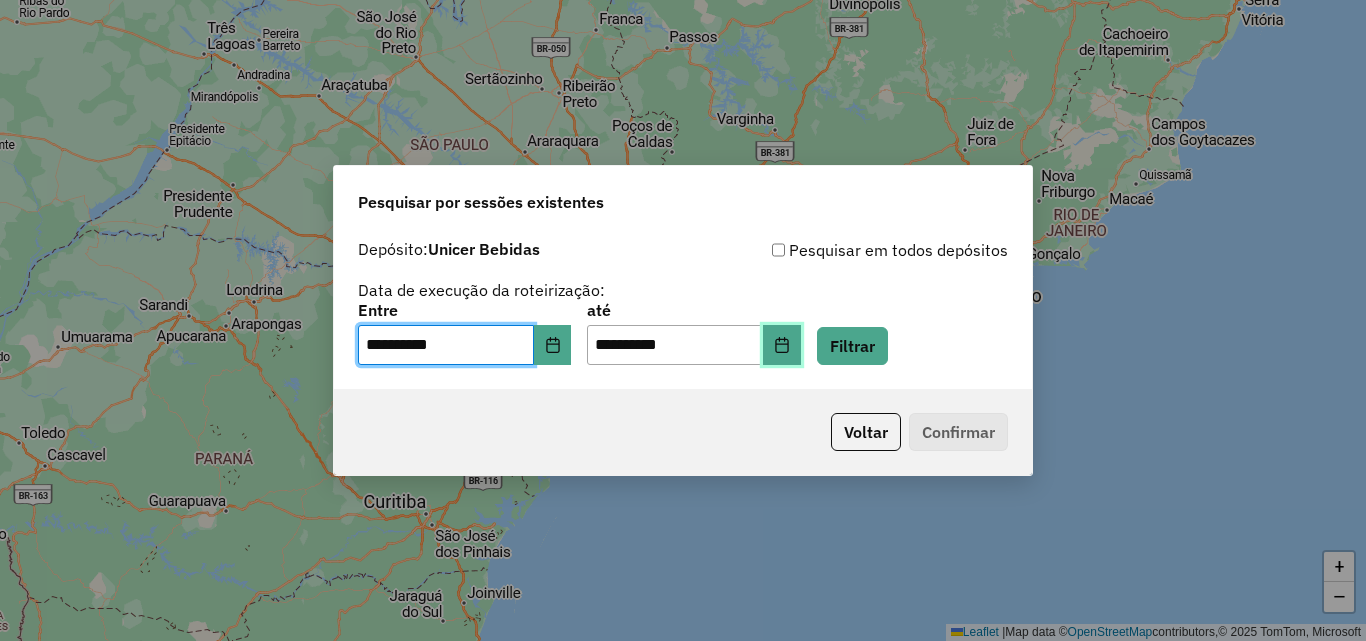 click at bounding box center (782, 345) 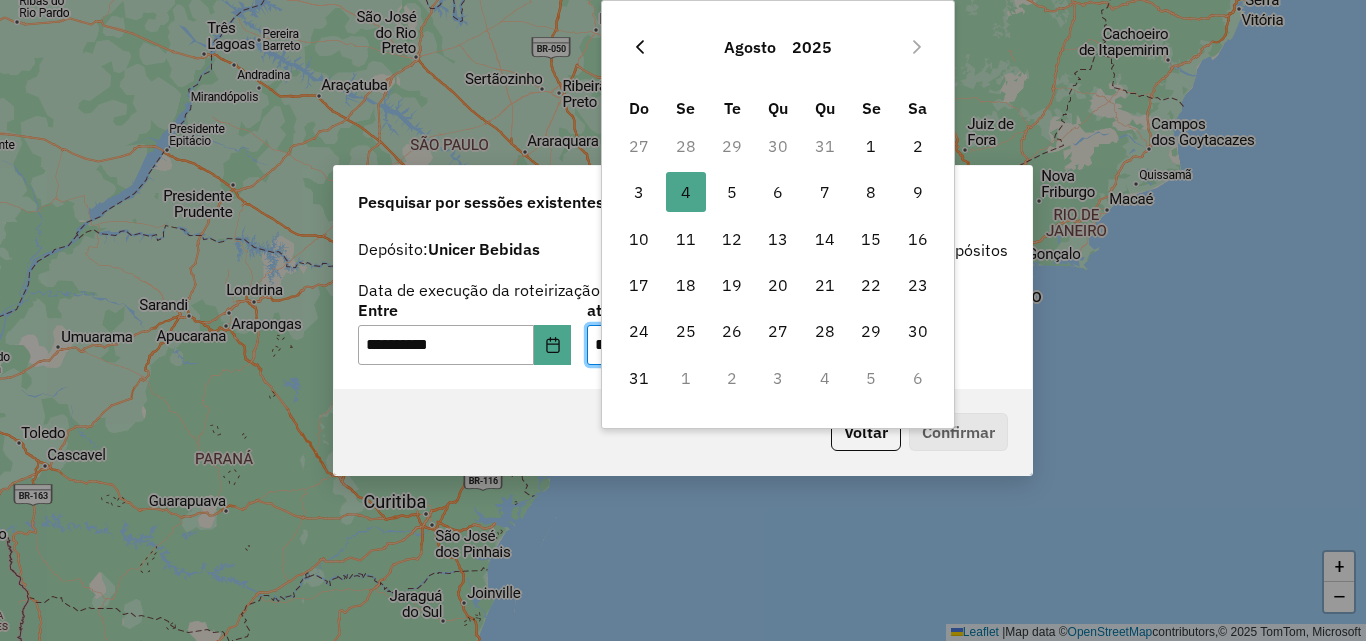 click at bounding box center [640, 47] 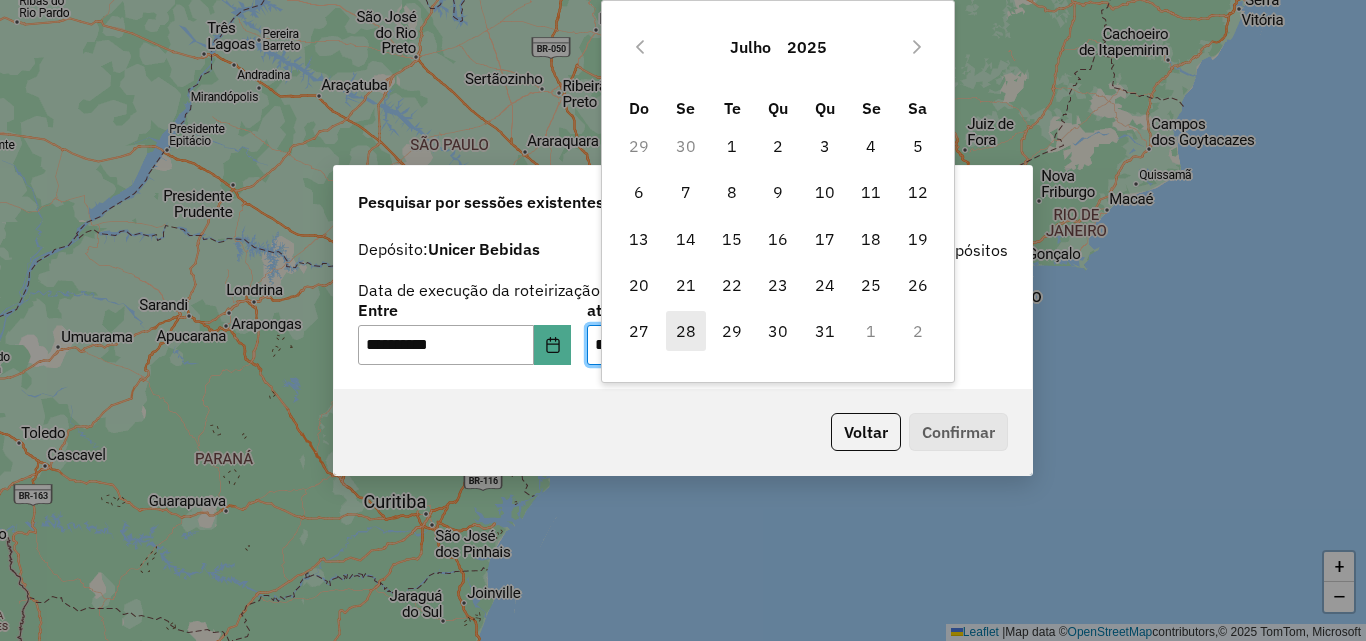 click on "28" at bounding box center [686, 331] 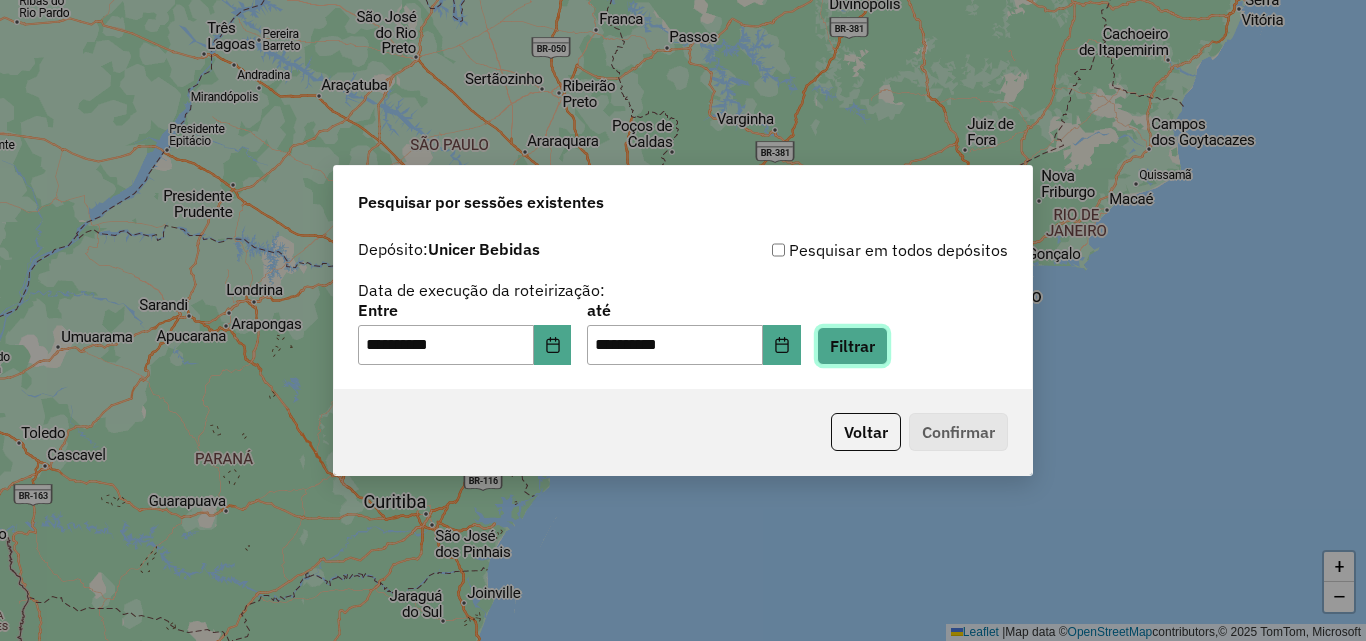 click on "Filtrar" 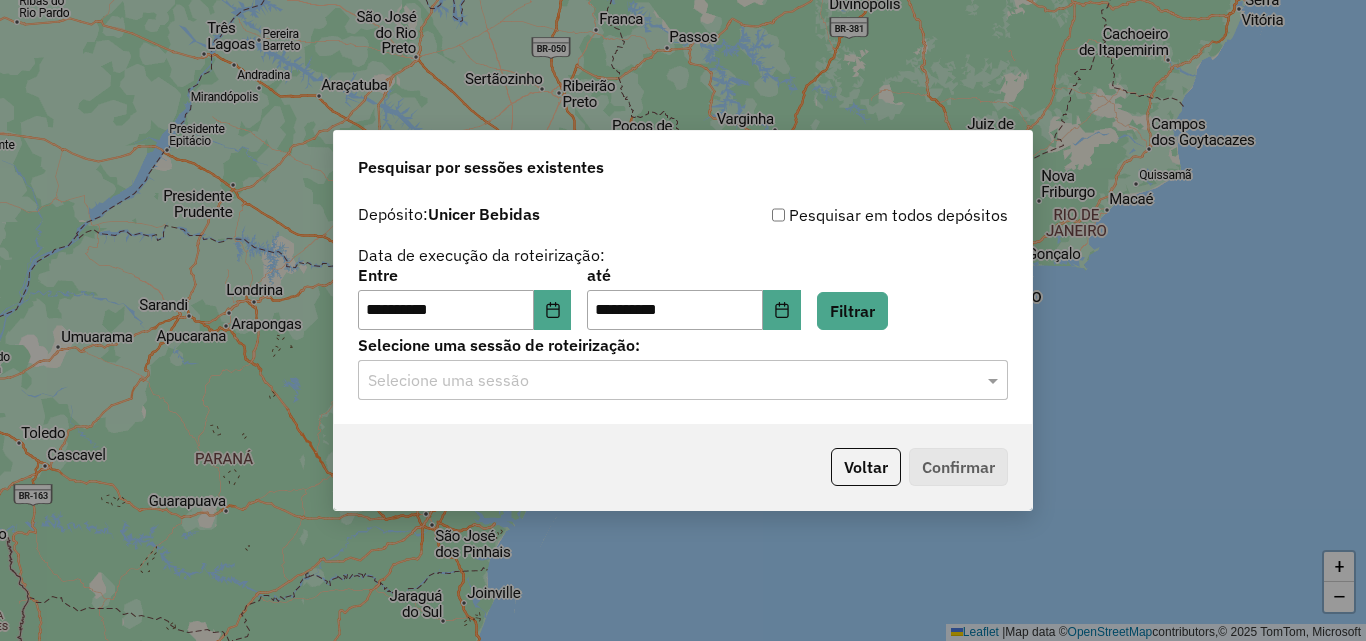 drag, startPoint x: 810, startPoint y: 395, endPoint x: 710, endPoint y: 386, distance: 100.40418 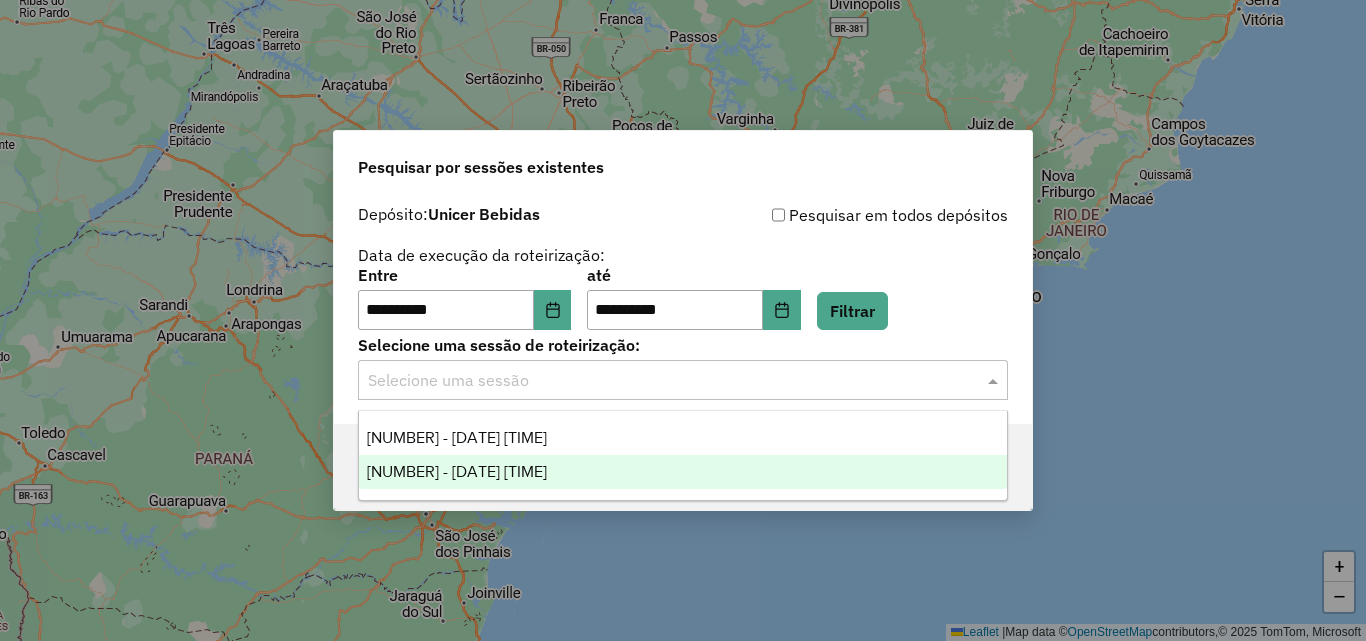 click on "971244 - 28/07/2025 14:53" at bounding box center [457, 471] 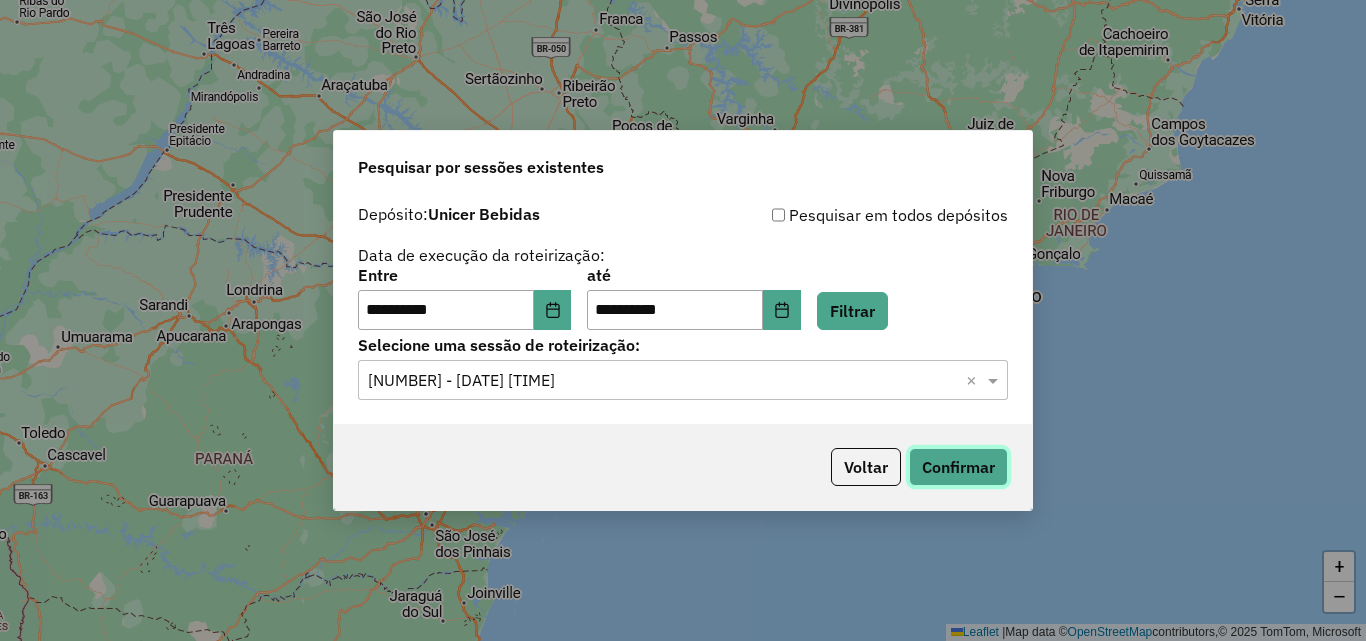 click on "Confirmar" 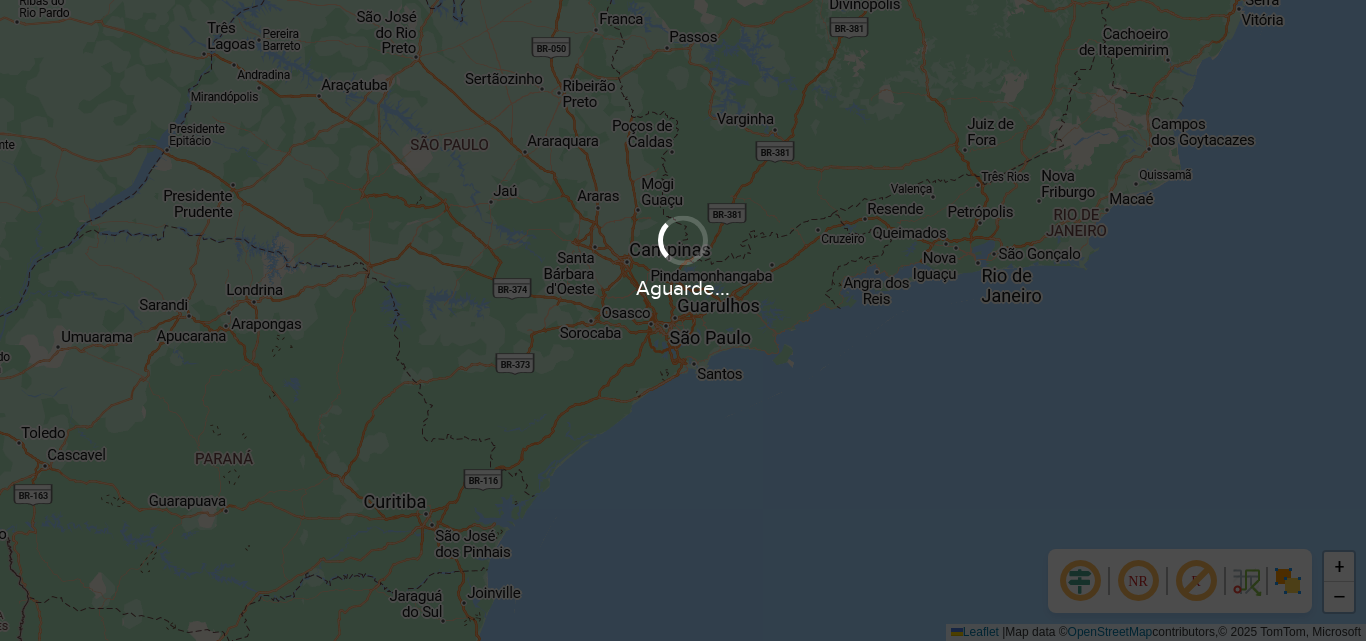scroll, scrollTop: 0, scrollLeft: 0, axis: both 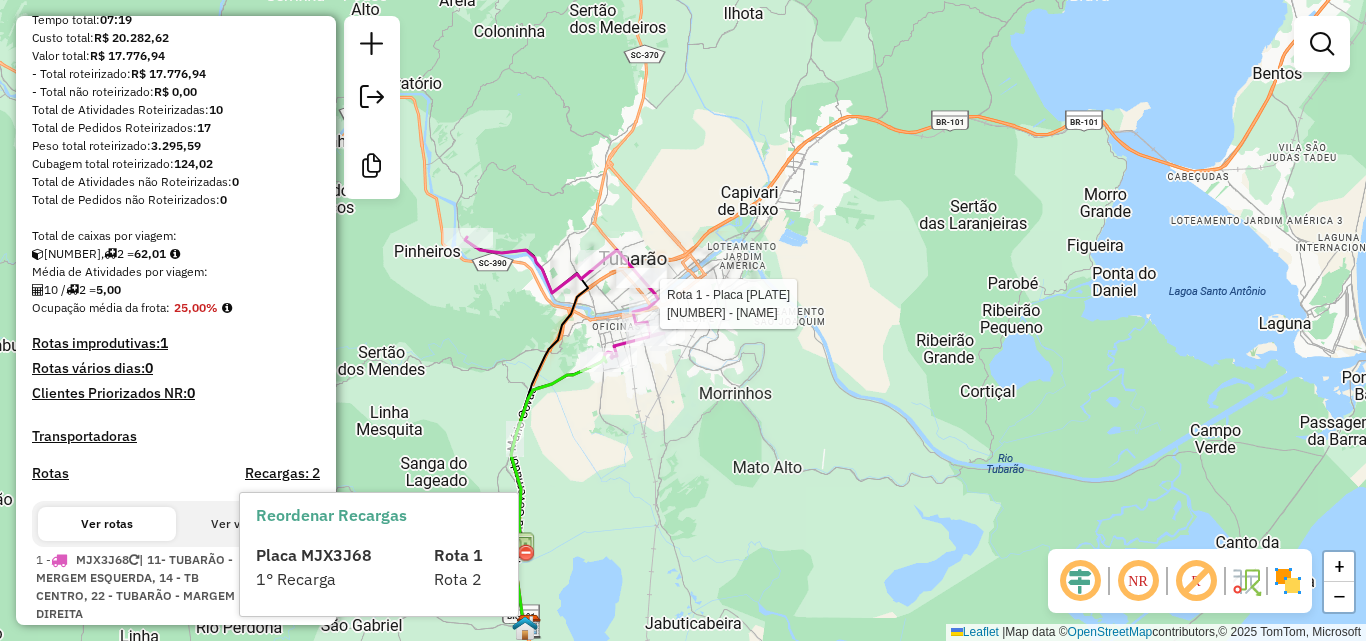 select on "**********" 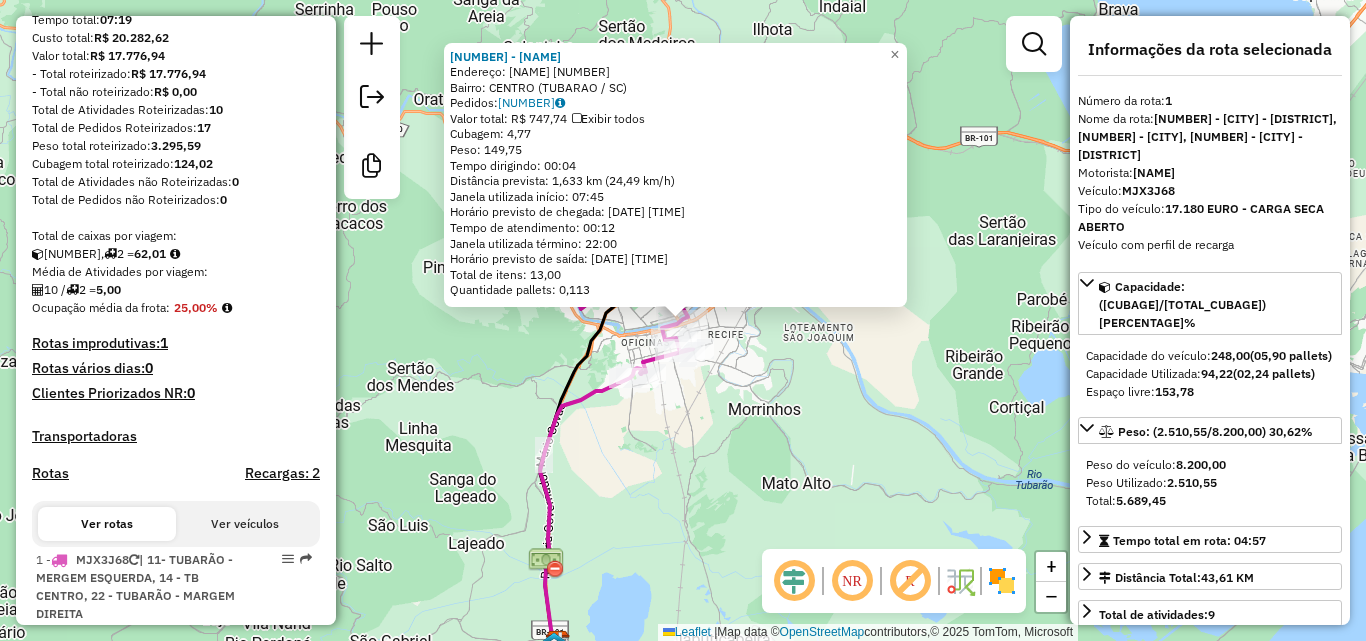 scroll, scrollTop: 516, scrollLeft: 0, axis: vertical 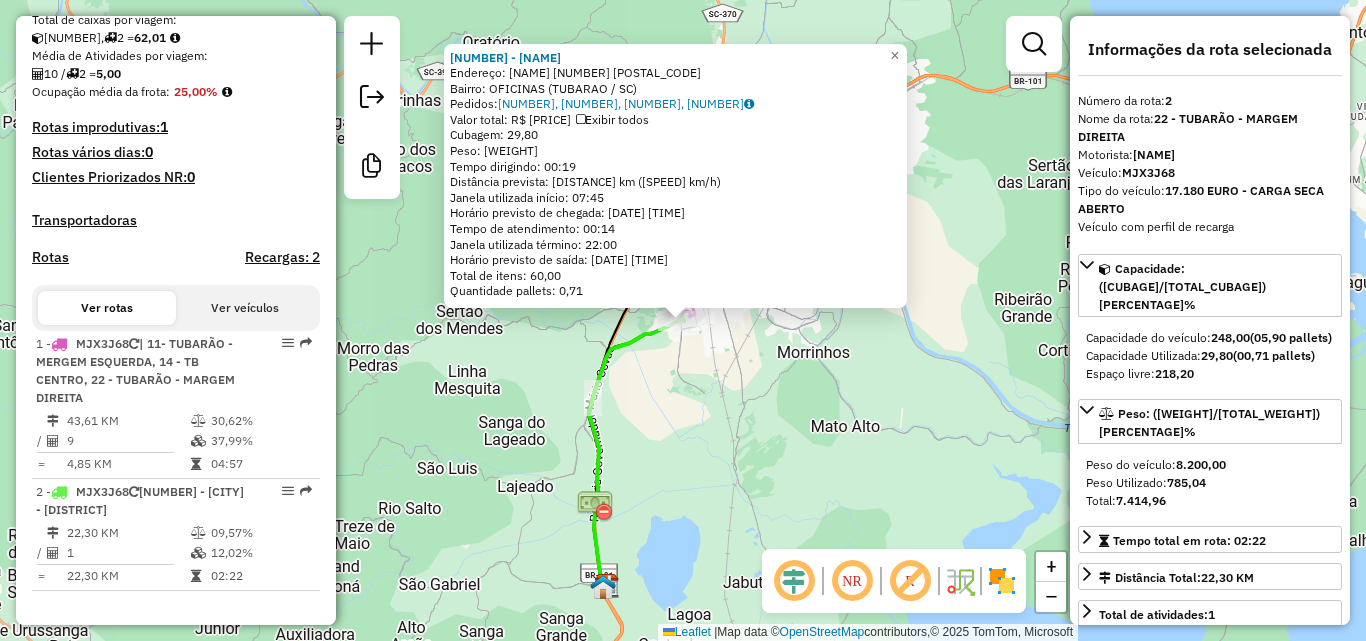 click on "Rota 2 - Placa MJX3J68  17294 - BEBIDAS HENRIQUE 17294 - BEBIDAS HENRIQUE  Endereço:  SILVIO CARGNIN 1012 01470   Bairro: OFICINAS (TUBARAO / SC)   Pedidos:  28836572, 28836588, 28836574, 28836589   Valor total: R$ 4.267,54   Exibir todos   Cubagem: 29,80  Peso: 785,04  Tempo dirigindo: 00:19   Distância prevista: 11,076 km (34,98 km/h)   Janela utilizada início: 07:45   Horário previsto de chegada: 28/07/2025 16:49   Tempo de atendimento: 00:14   Janela utilizada término: 22:00   Horário previsto de saída: 28/07/2025 17:03   Total de itens: 60,00   Quantidade pallets: 0,71  × Janela de atendimento Grade de atendimento Capacidade Transportadoras Veículos Cliente Pedidos  Rotas Selecione os dias de semana para filtrar as janelas de atendimento  Seg   Ter   Qua   Qui   Sex   Sáb   Dom  Informe o período da janela de atendimento: De: Até:  Filtrar exatamente a janela do cliente  Considerar janela de atendimento padrão  Selecione os dias de semana para filtrar as grades de atendimento  Seg   Ter  De:" 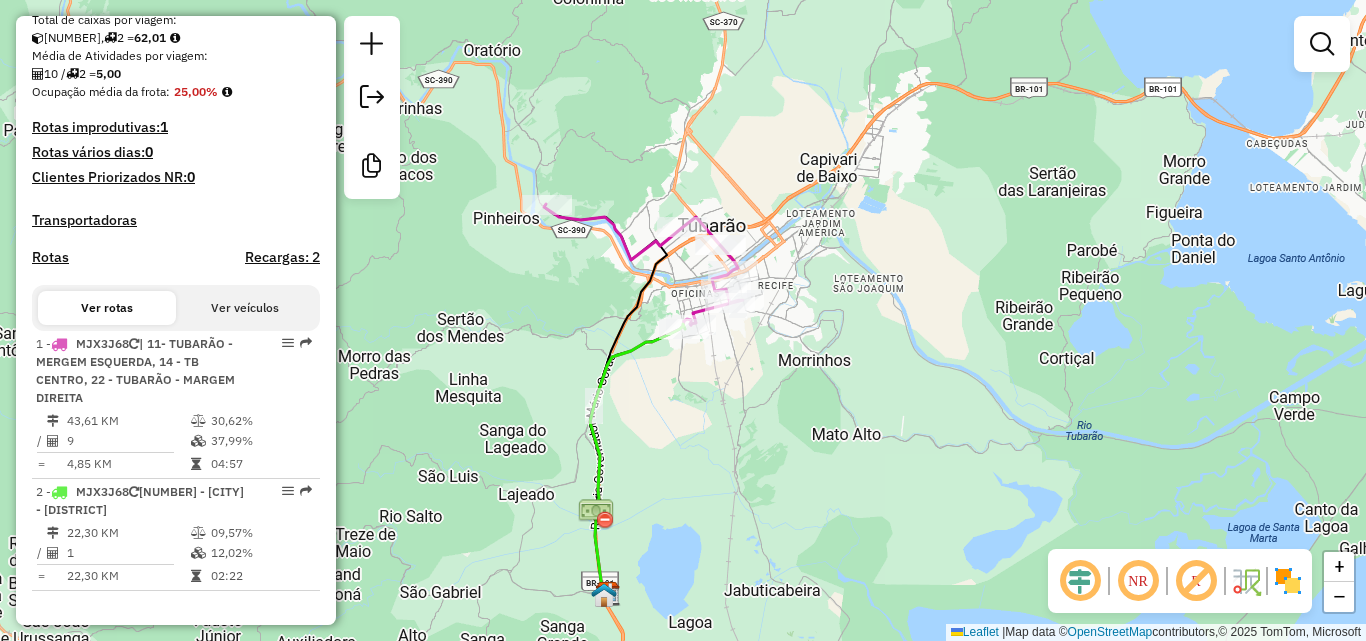 drag, startPoint x: 846, startPoint y: 406, endPoint x: 780, endPoint y: 357, distance: 82.20097 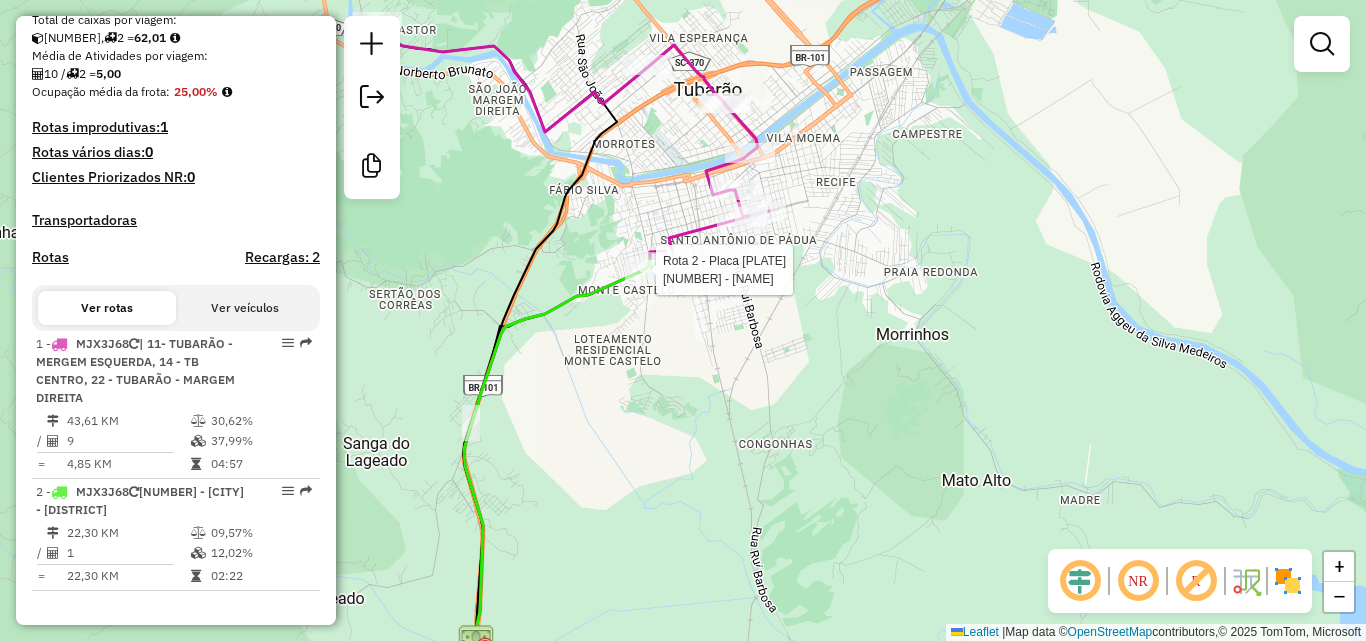 select on "**********" 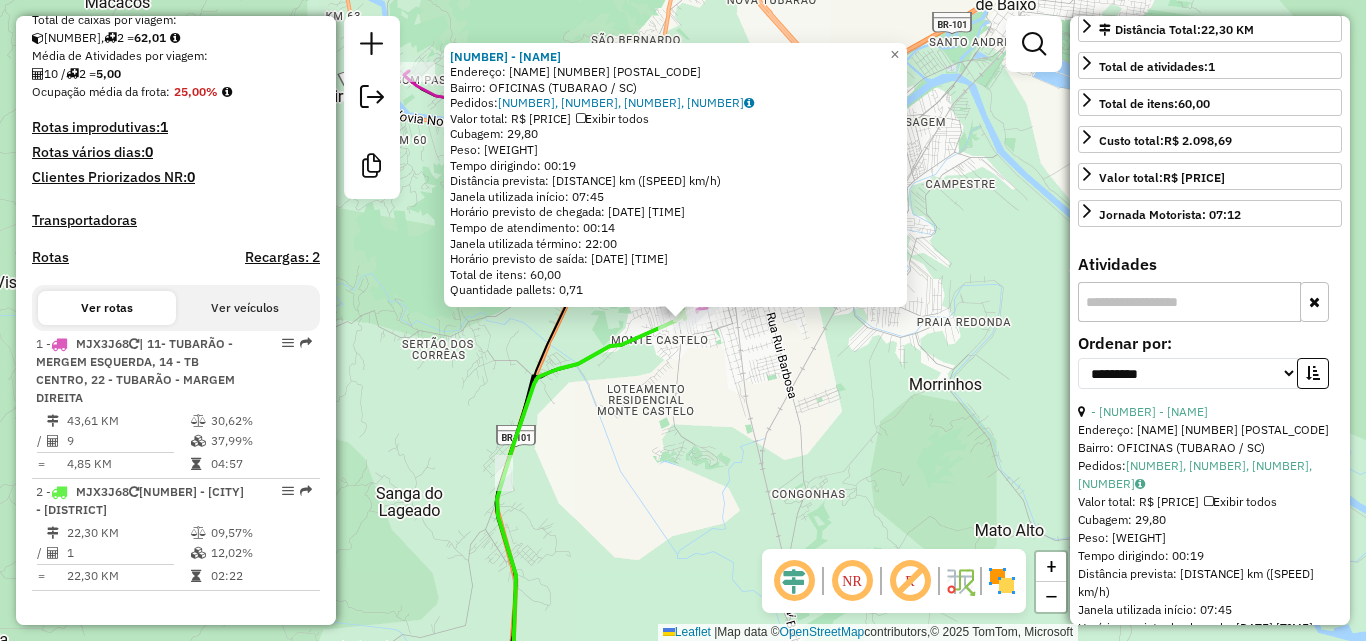 scroll, scrollTop: 692, scrollLeft: 0, axis: vertical 